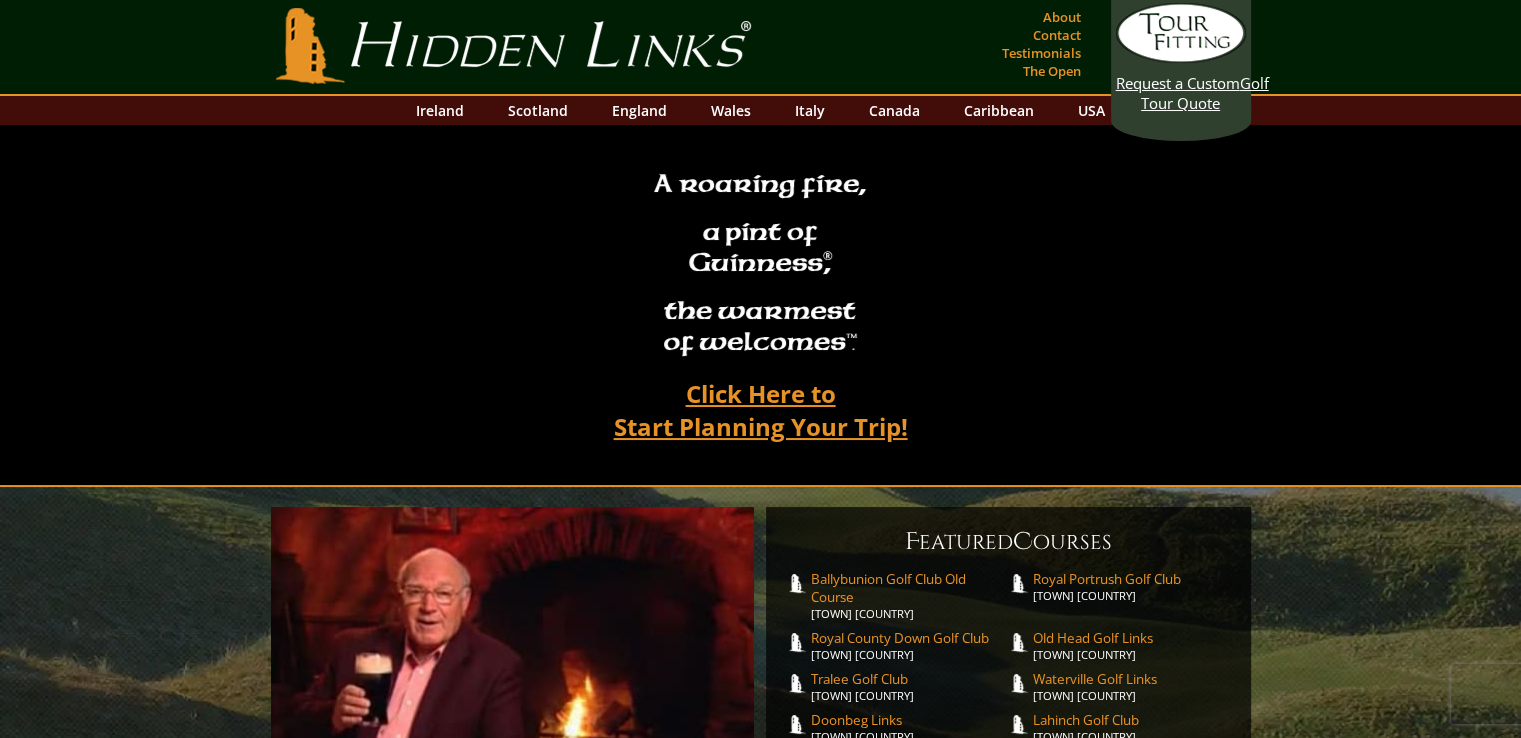 scroll, scrollTop: 0, scrollLeft: 0, axis: both 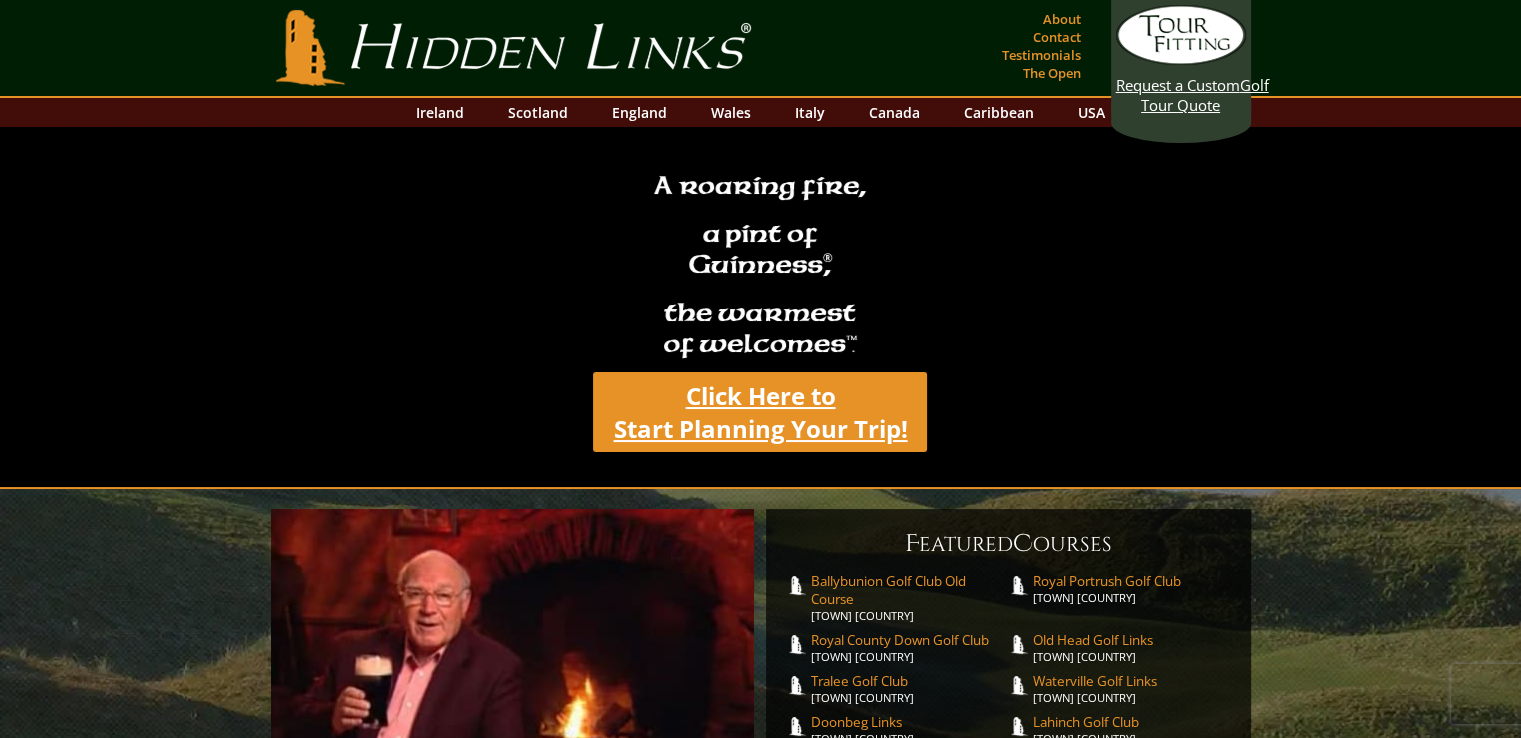 click on "Click Here to Start Planning Your Trip!" at bounding box center (760, 412) 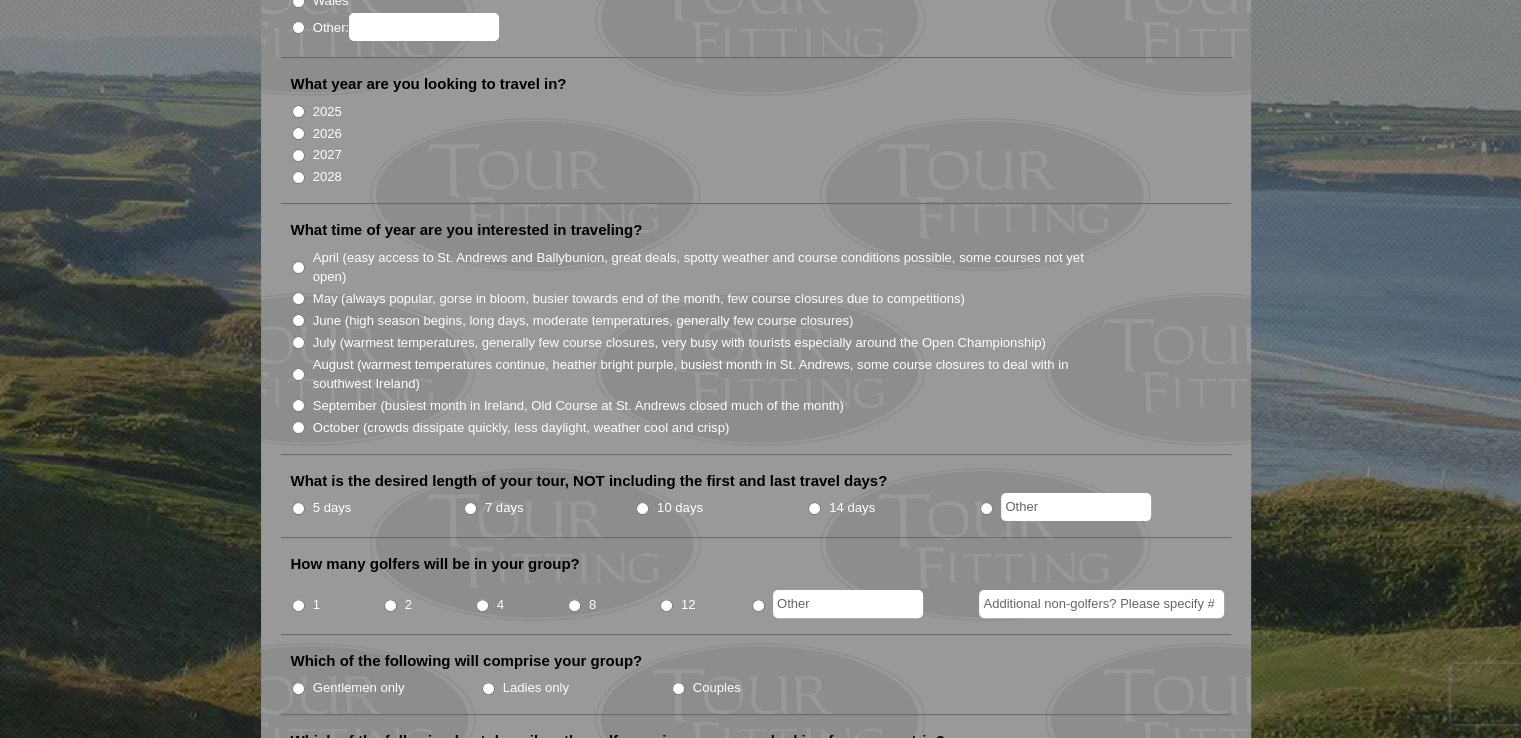 scroll, scrollTop: 360, scrollLeft: 0, axis: vertical 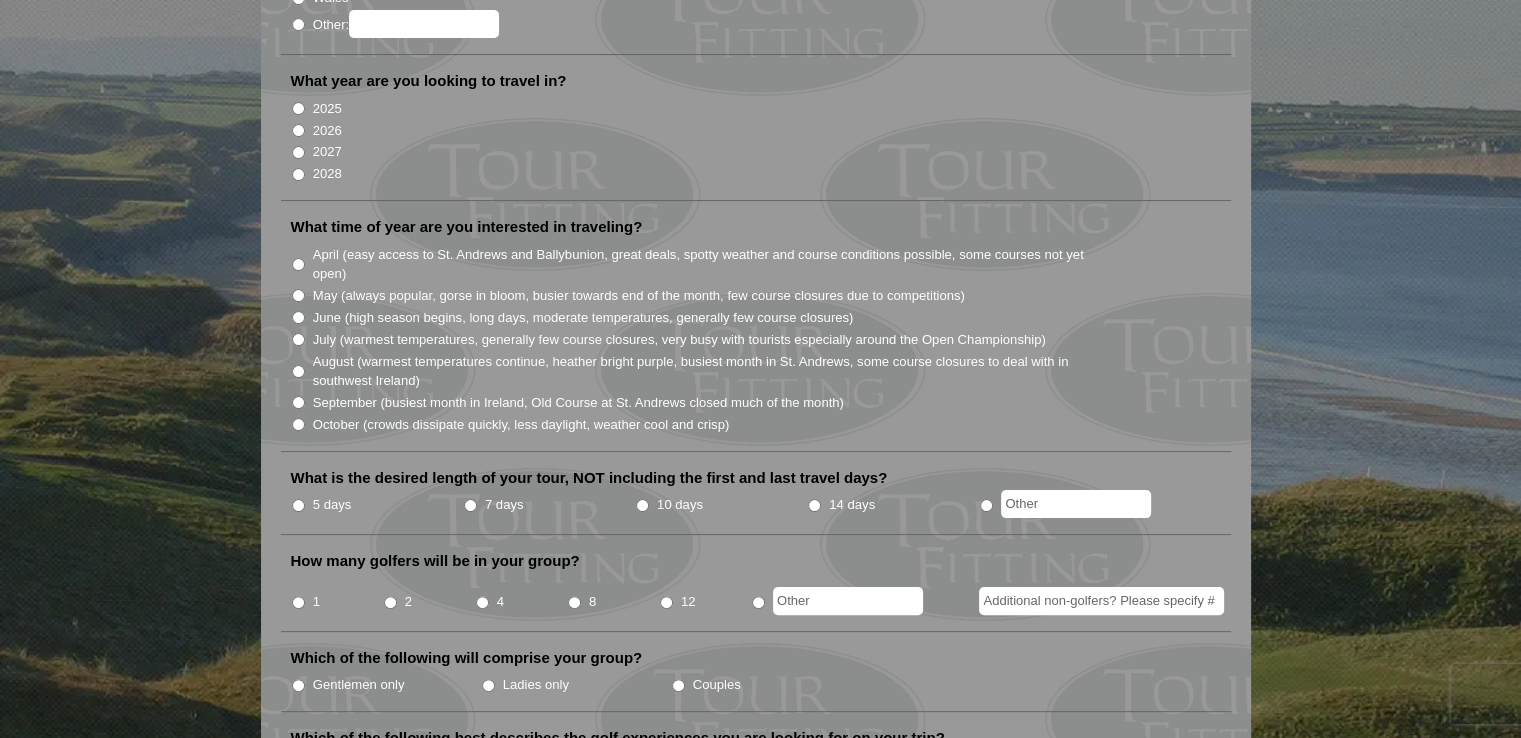 click on "2026" at bounding box center (298, 130) 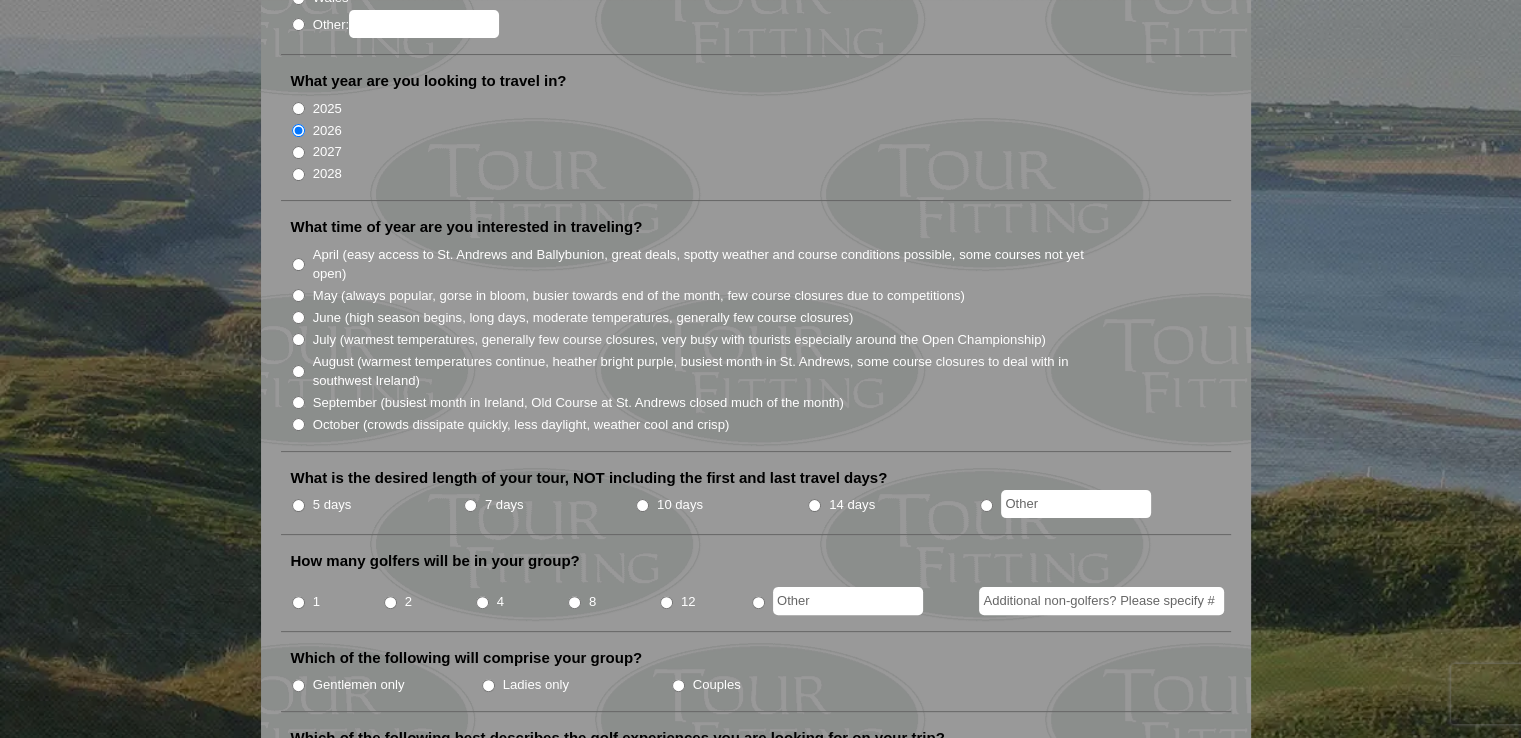 scroll, scrollTop: 0, scrollLeft: 0, axis: both 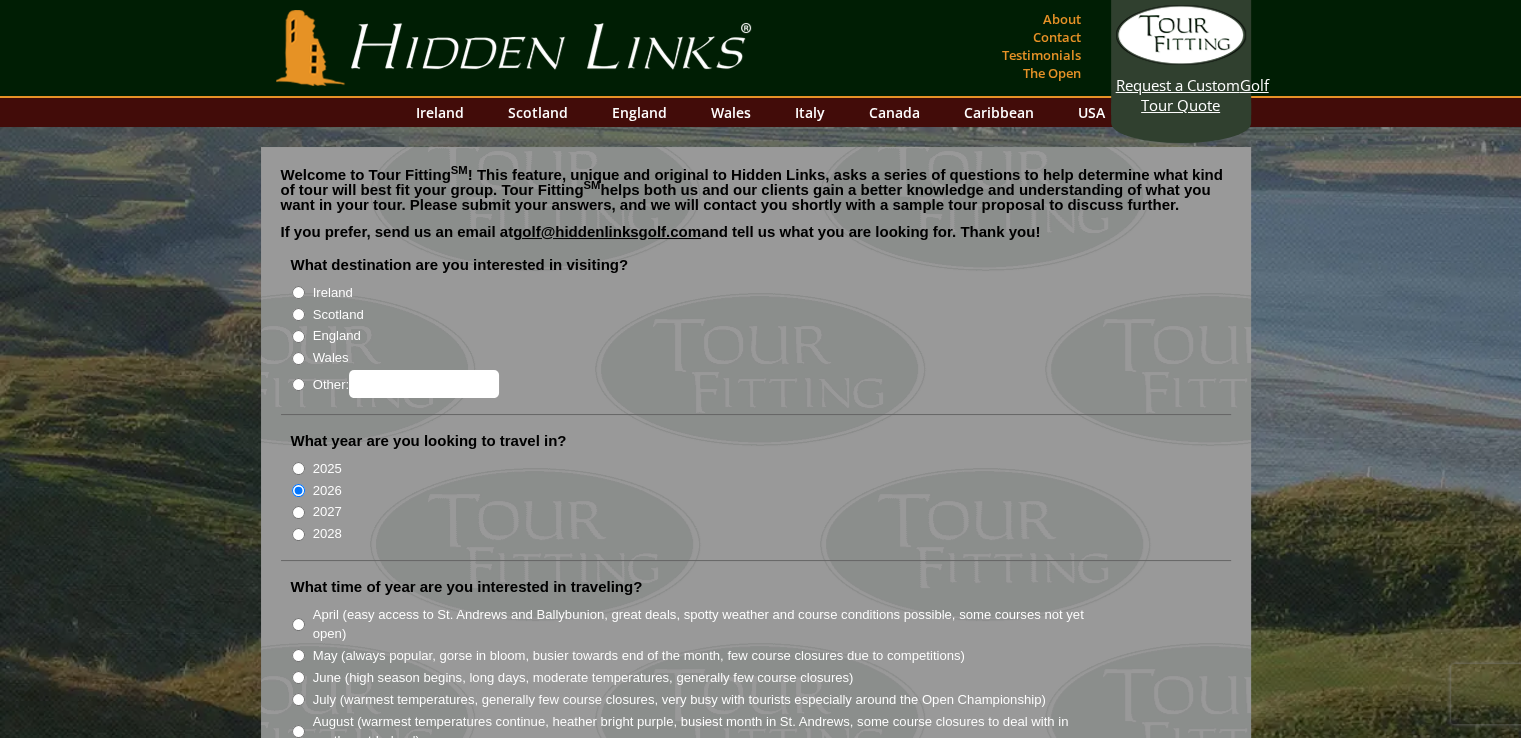 click on "Ireland" at bounding box center (298, 292) 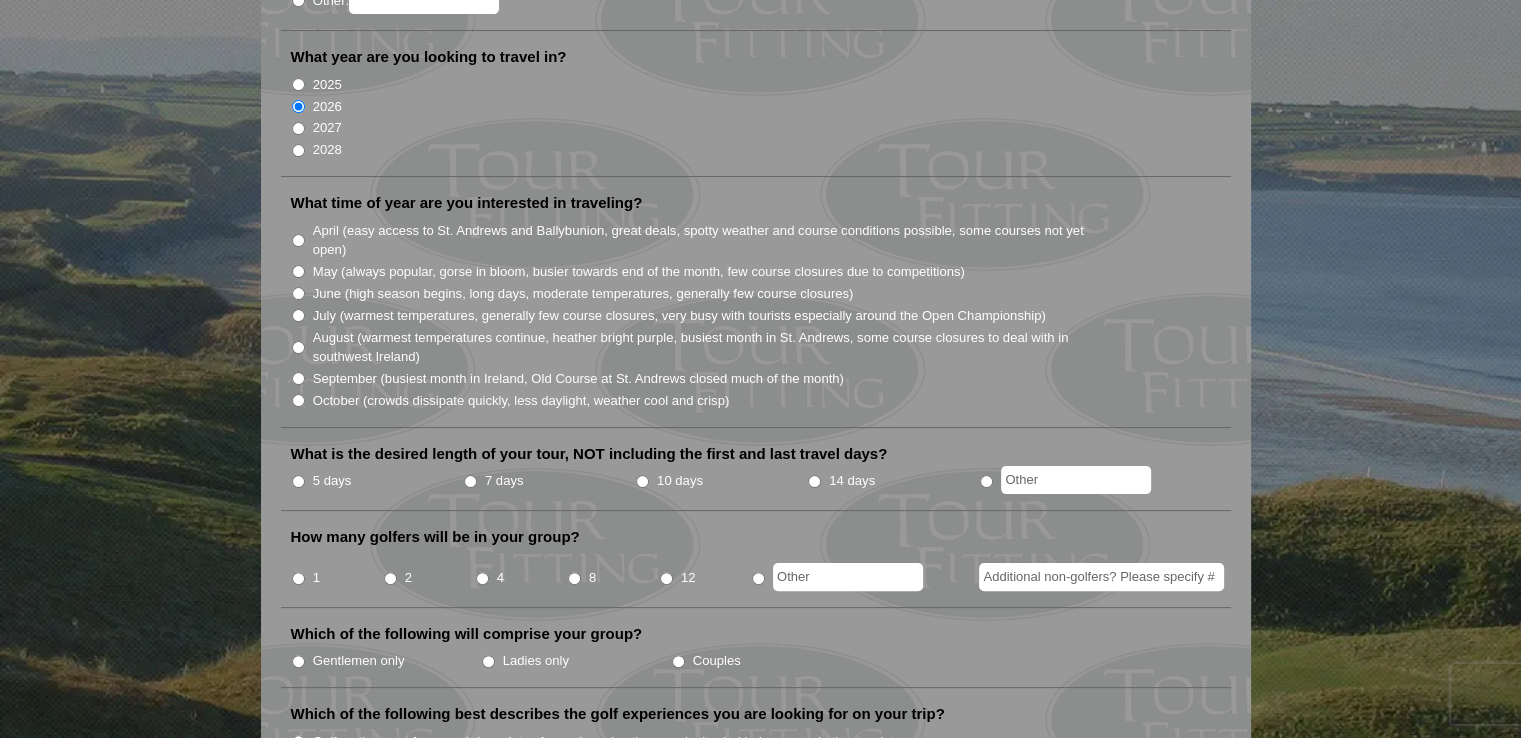 scroll, scrollTop: 424, scrollLeft: 0, axis: vertical 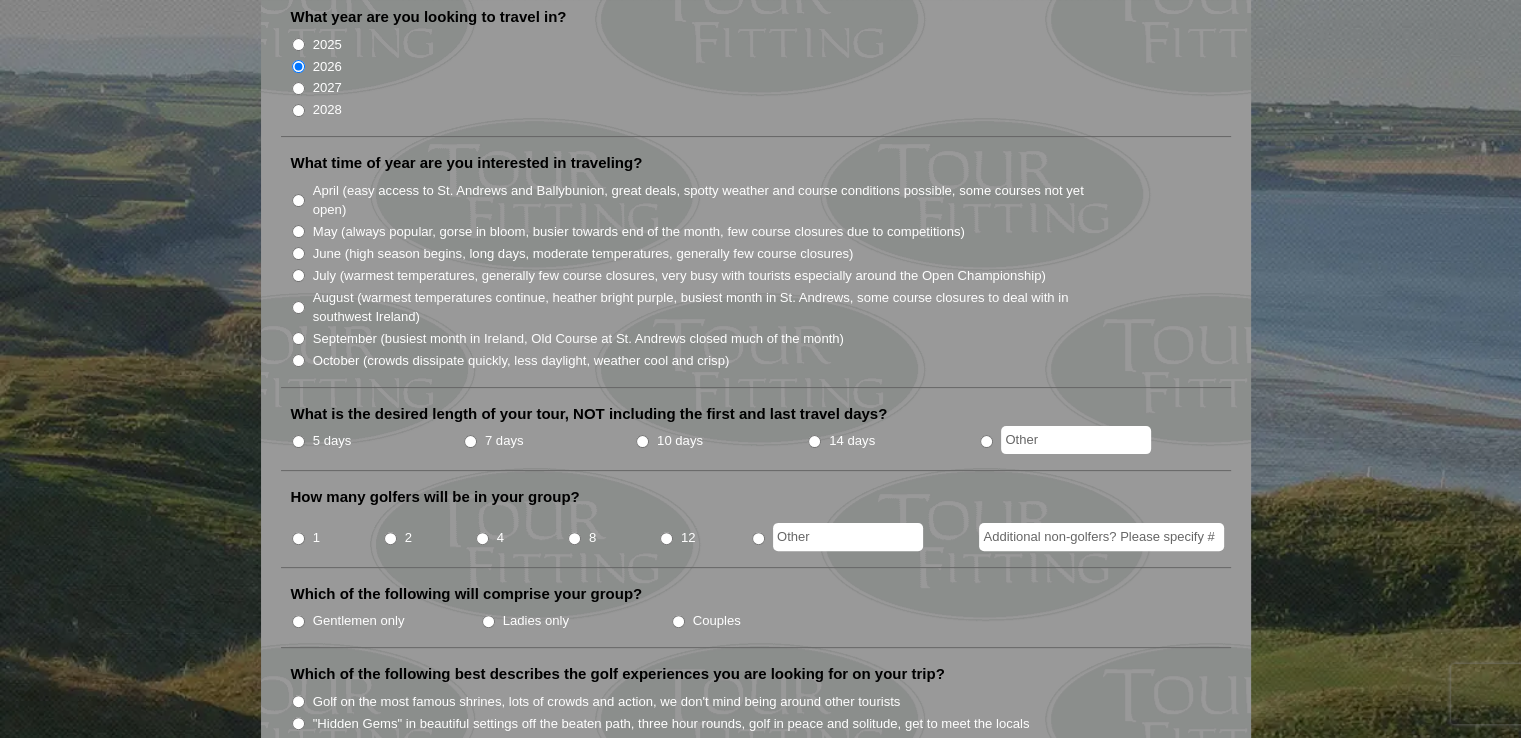 click on "June (high season begins, long days, moderate temperatures, generally few course closures)" at bounding box center [298, 253] 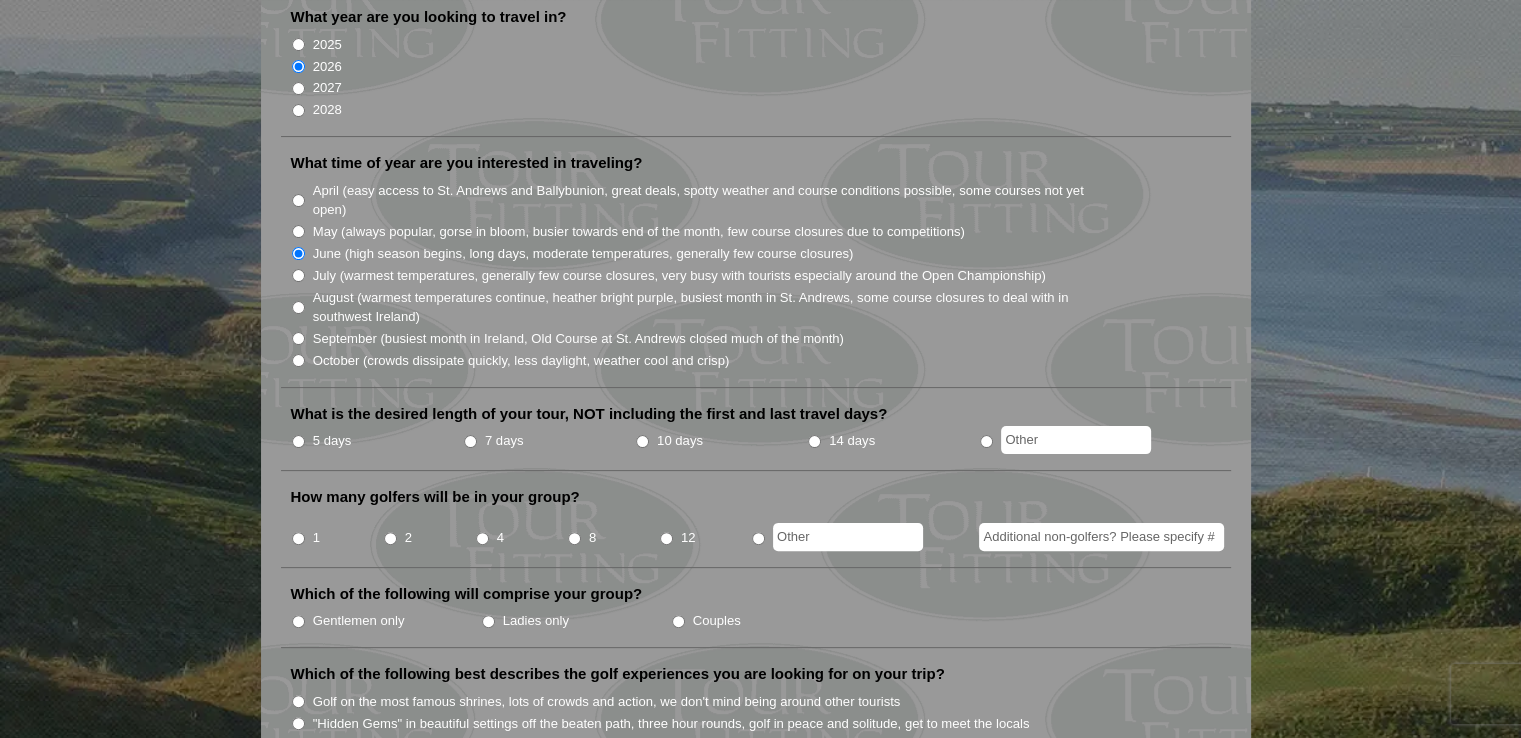 click on "7 days" at bounding box center (504, 441) 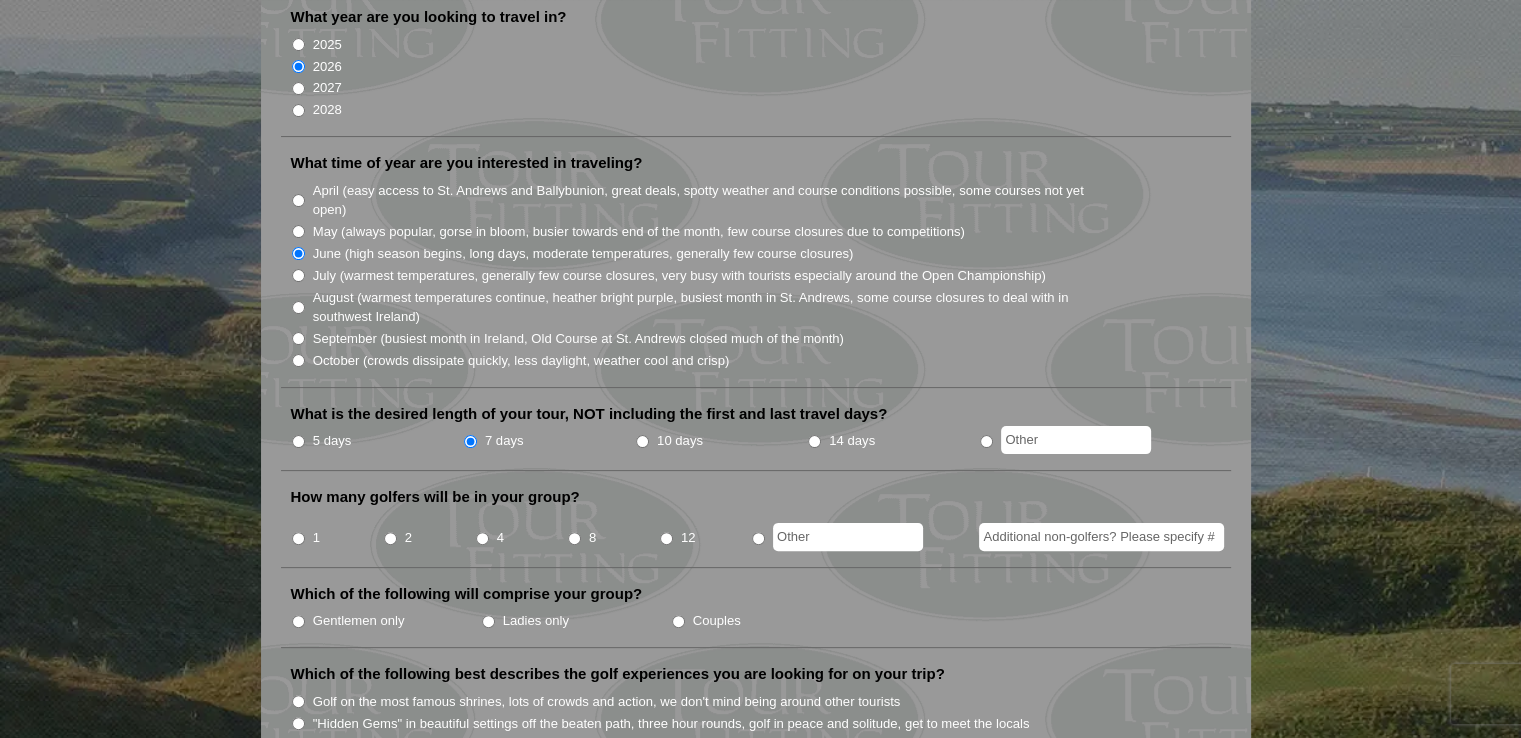 click on "4" at bounding box center [482, 538] 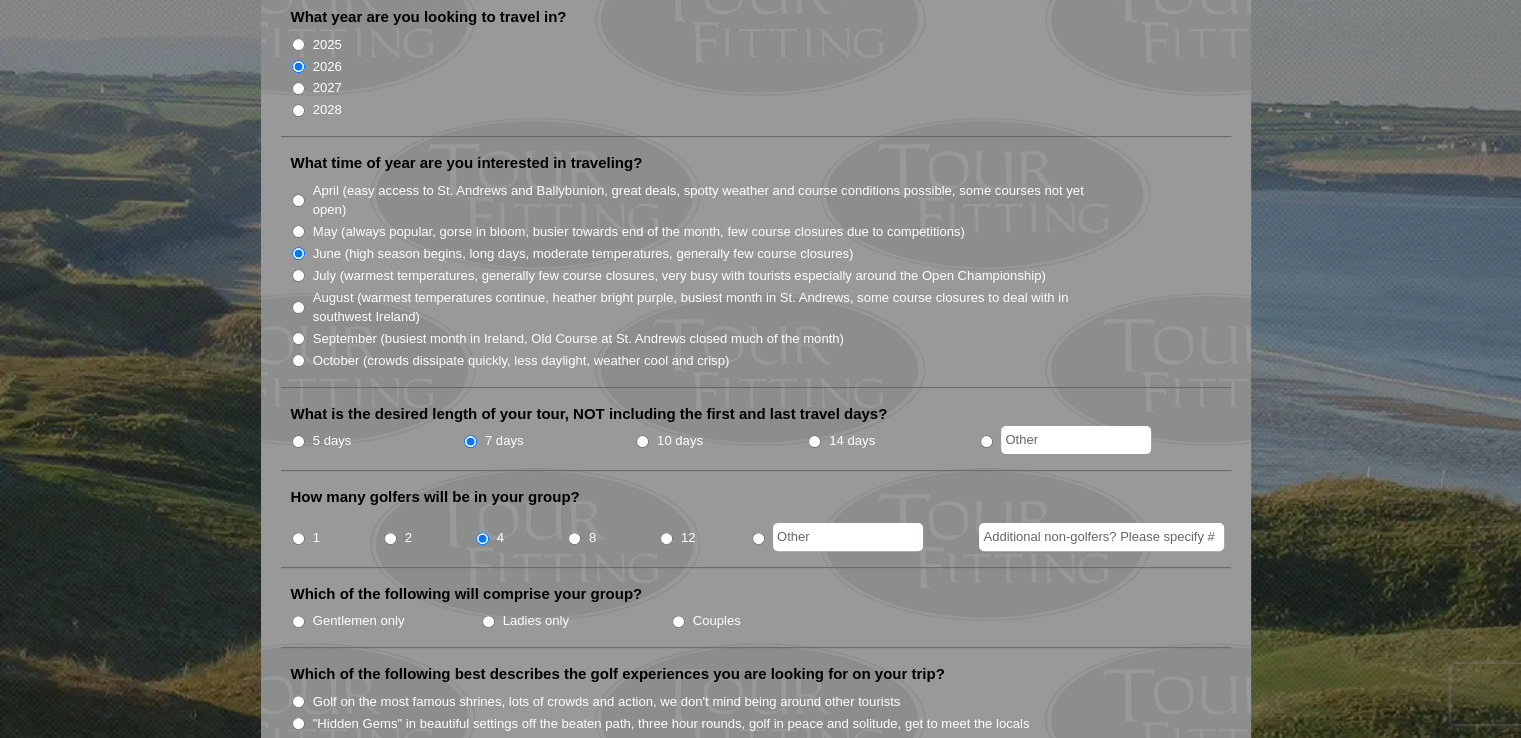 click on "Additional non-golfers? Please specify #" at bounding box center (1101, 537) 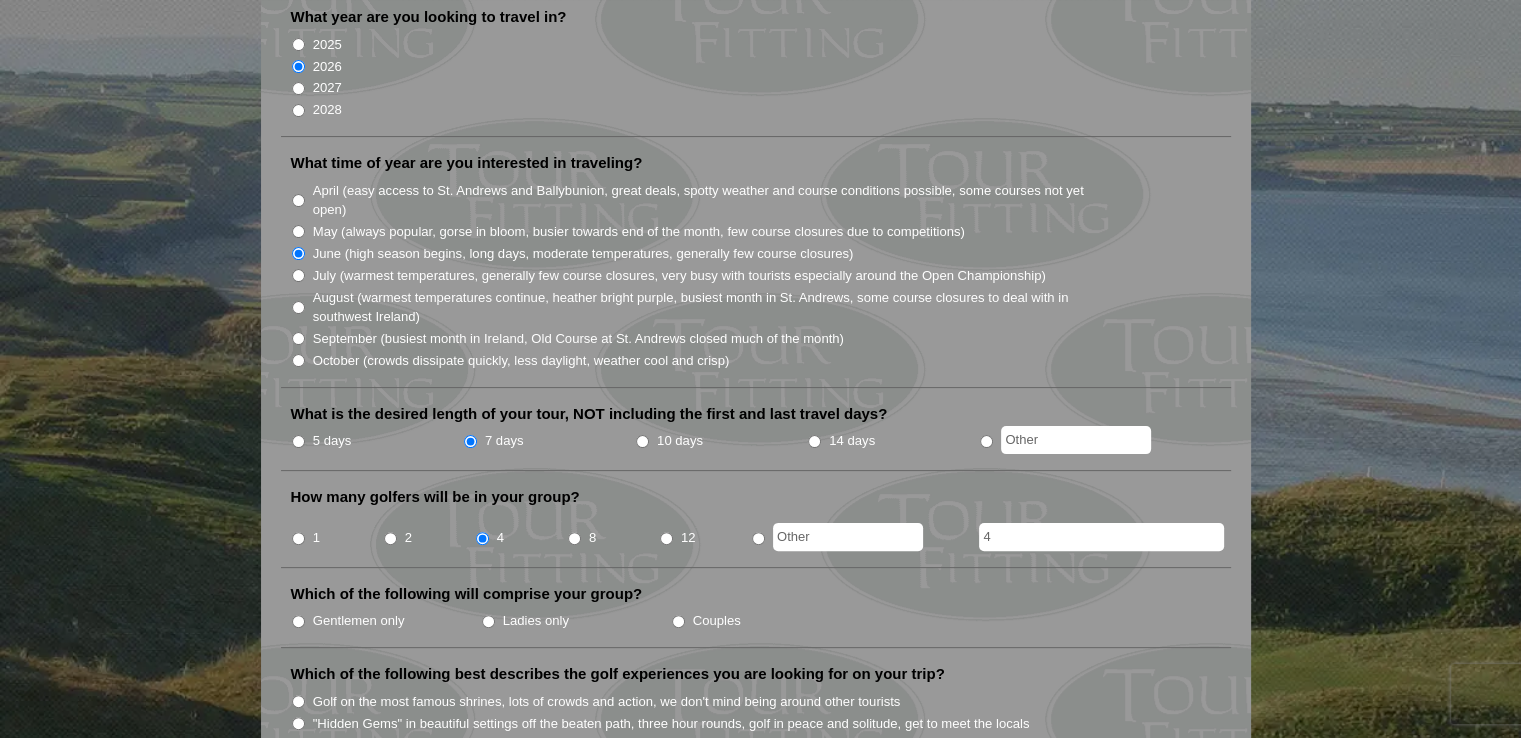 type on "4" 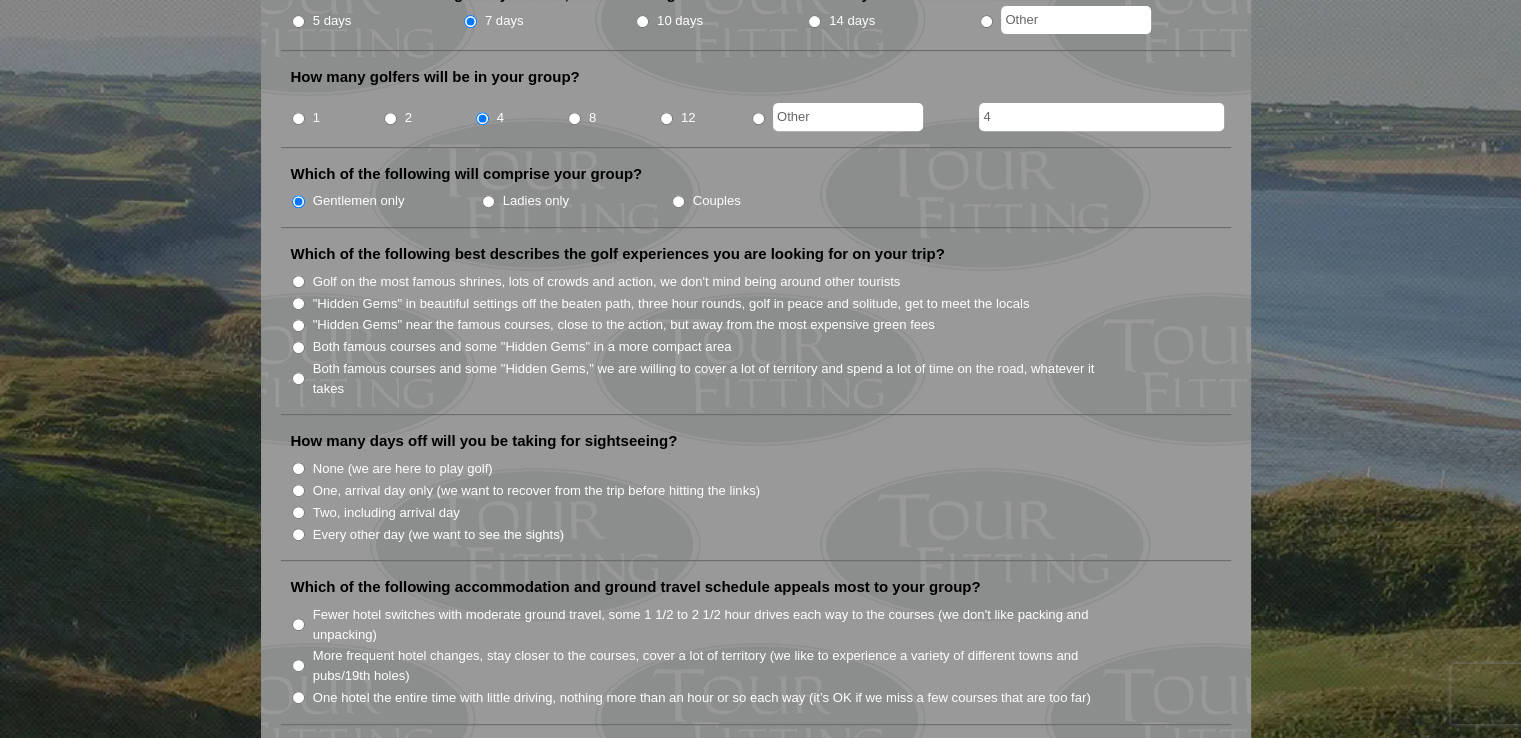 scroll, scrollTop: 856, scrollLeft: 0, axis: vertical 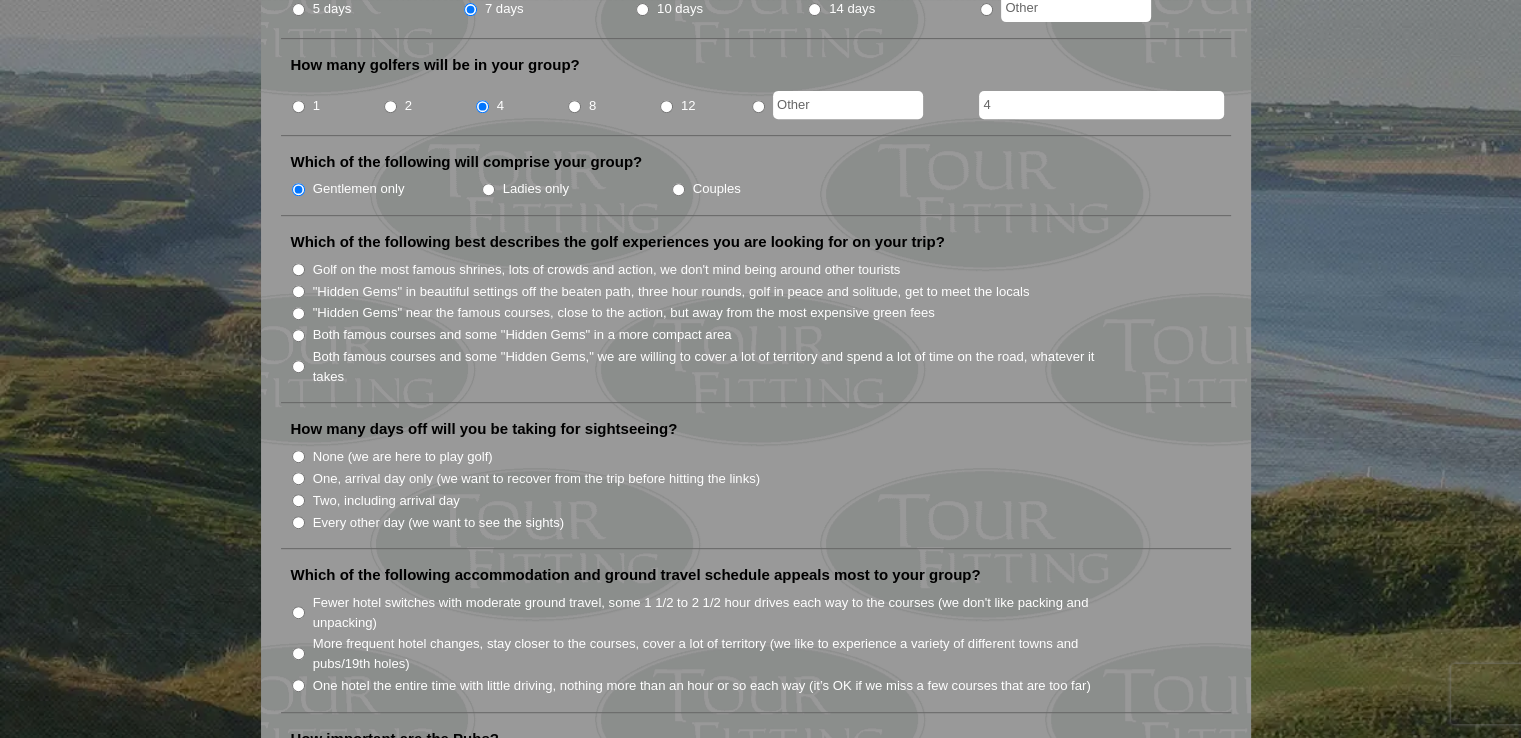 click on "Both famous courses and some "Hidden Gems" in a more compact area" at bounding box center (298, 335) 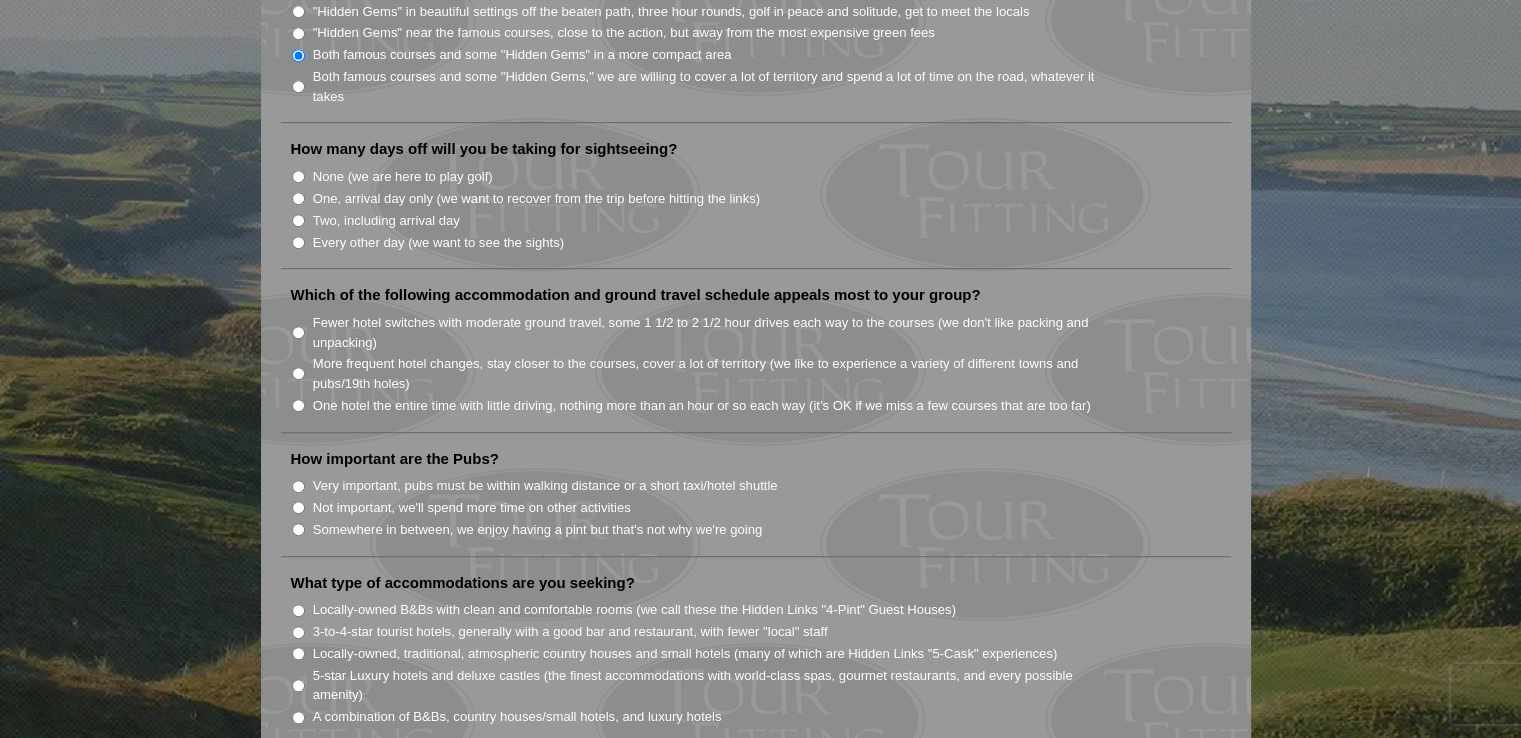 scroll, scrollTop: 1140, scrollLeft: 0, axis: vertical 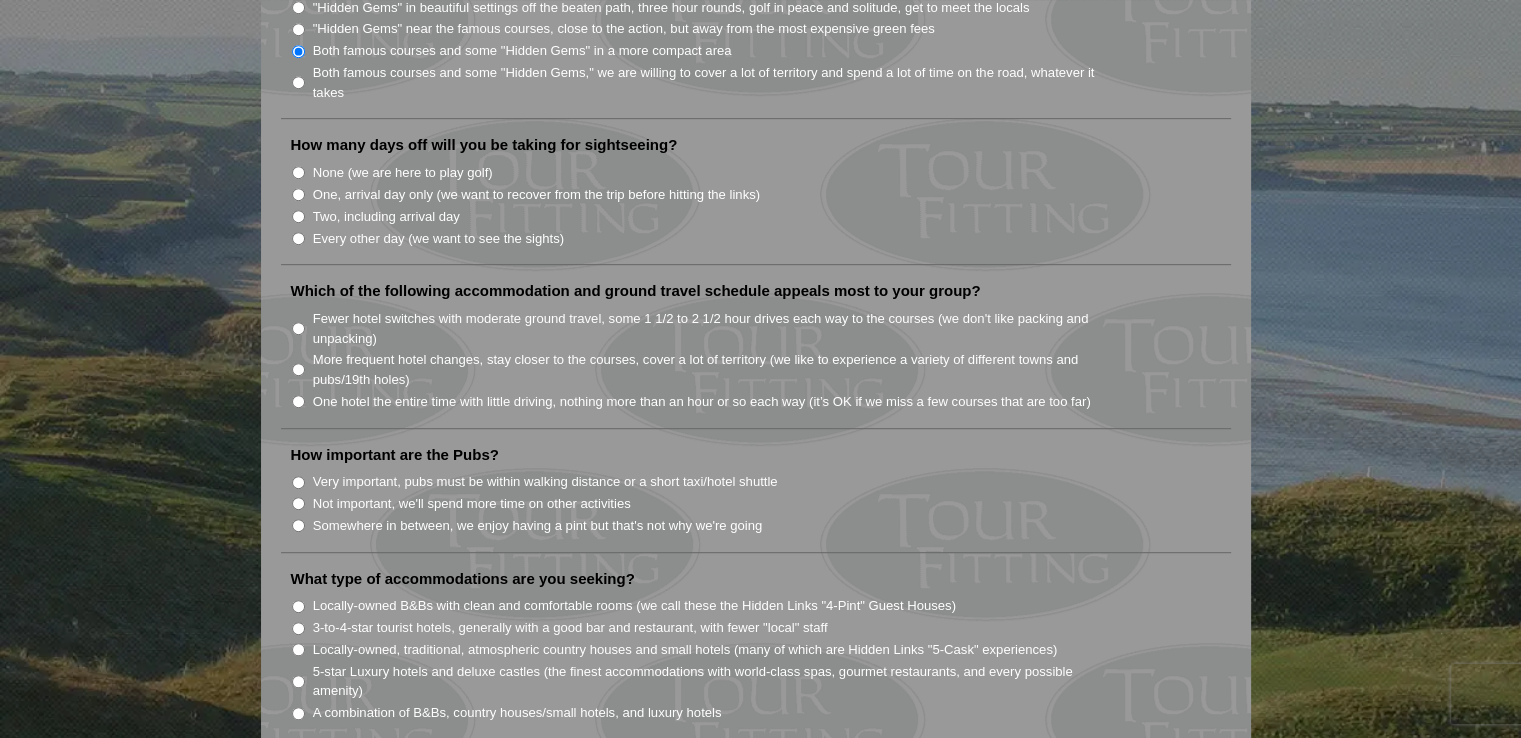 click on "More frequent hotel changes, stay closer to the courses, cover a lot of territory (we like to experience a variety of different towns and pubs/19th holes)" at bounding box center (298, 369) 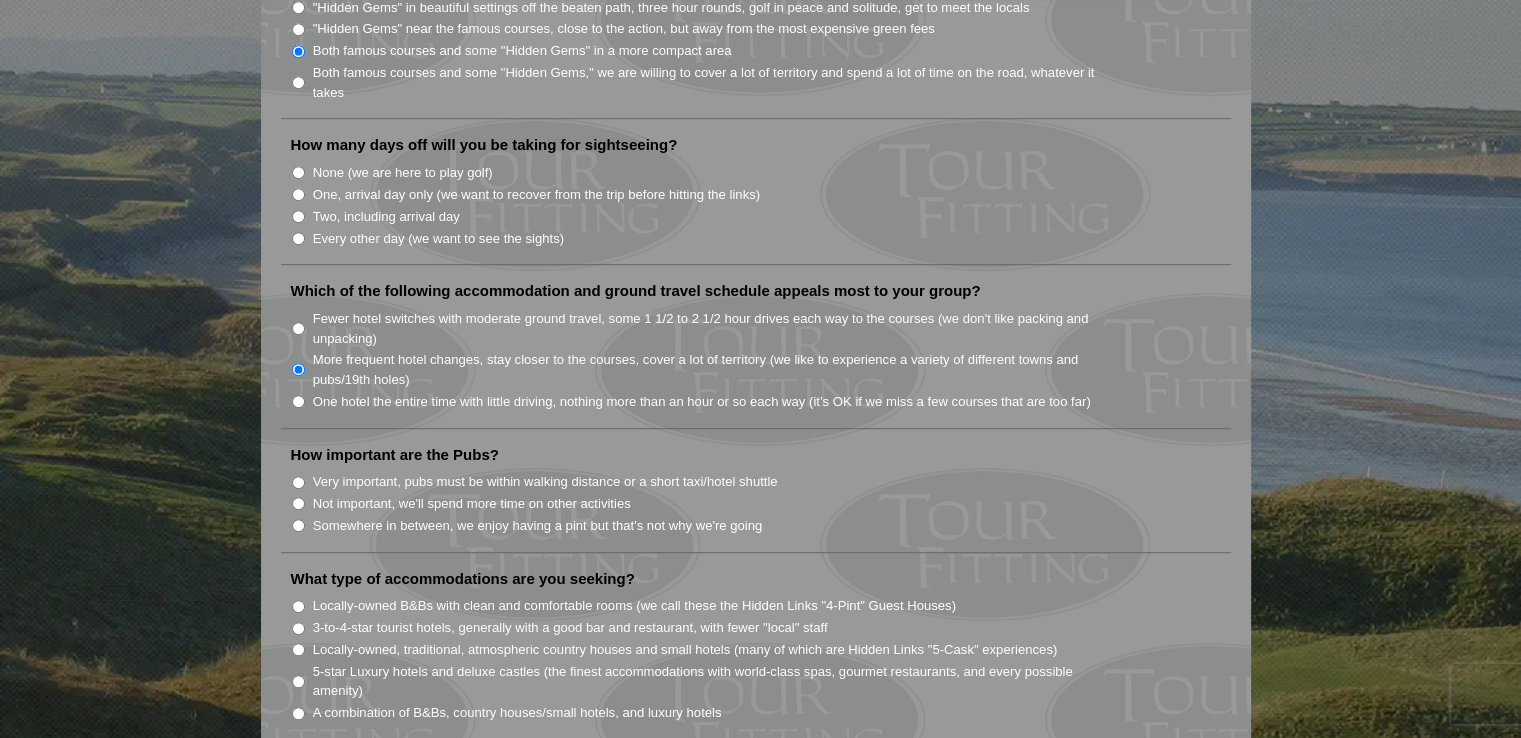click on "Somewhere in between, we enjoy having a pint but that's not why we're going" at bounding box center (298, 525) 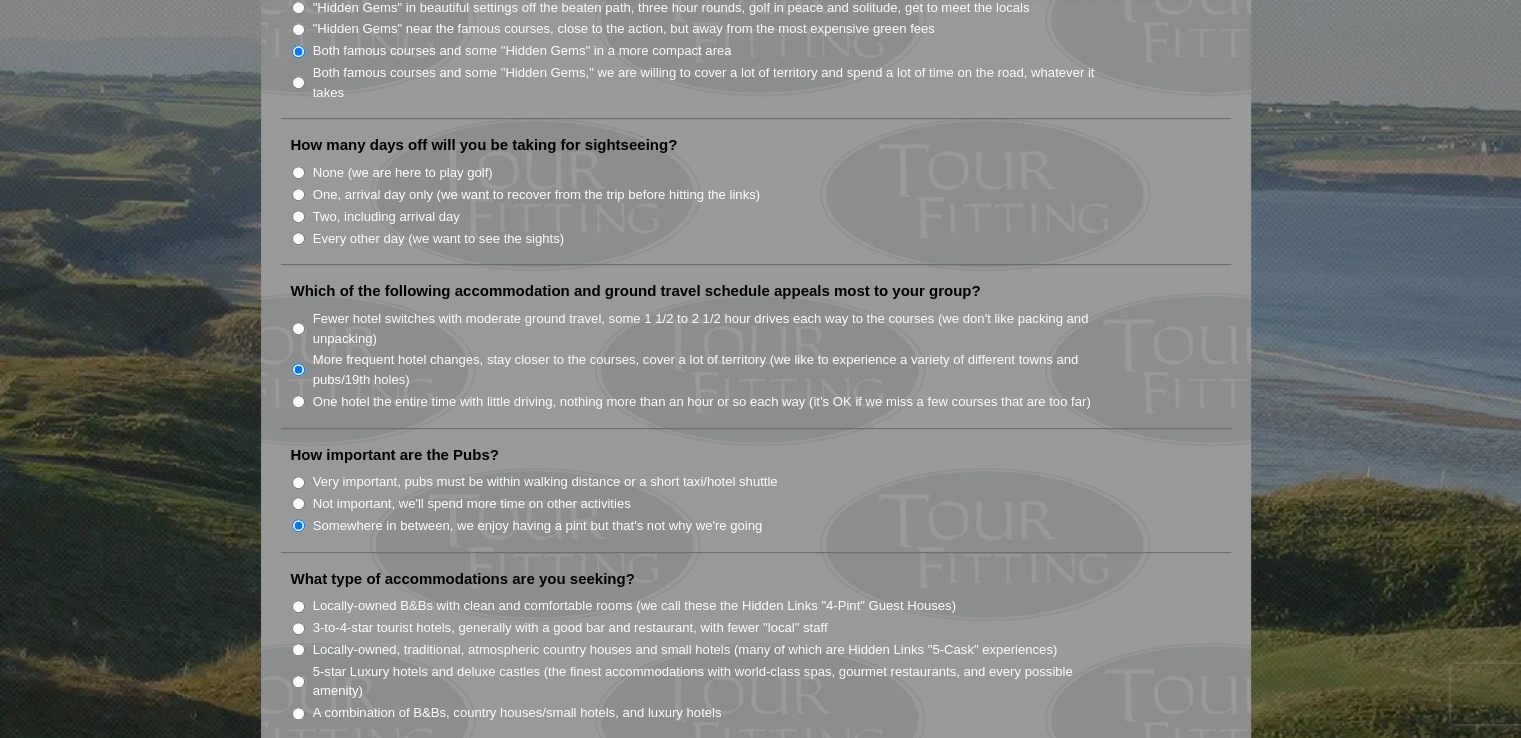 click on "Very important, pubs must be within walking distance or a short taxi/hotel shuttle" at bounding box center [298, 482] 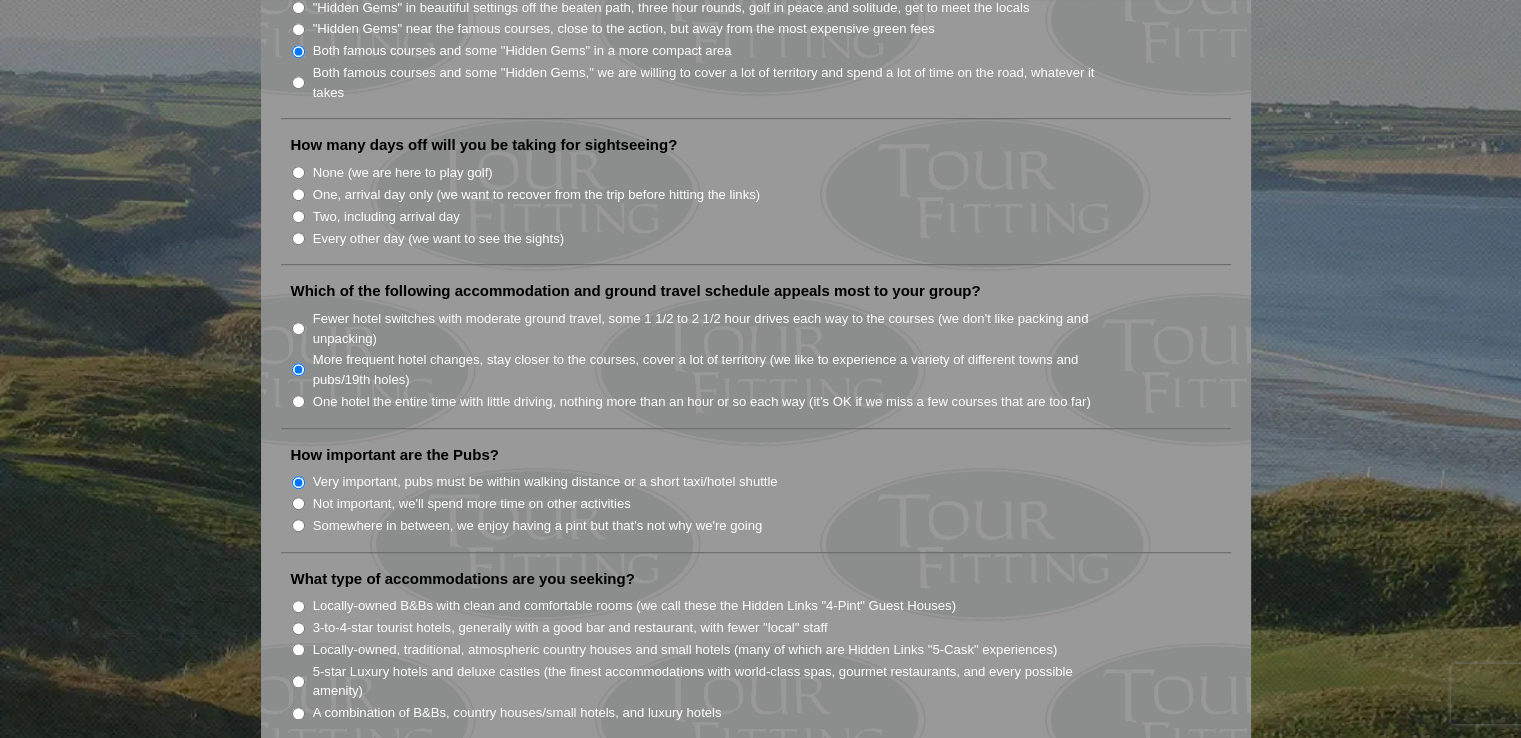 click on "Not important, we'll spend more time on other activities" at bounding box center [298, 503] 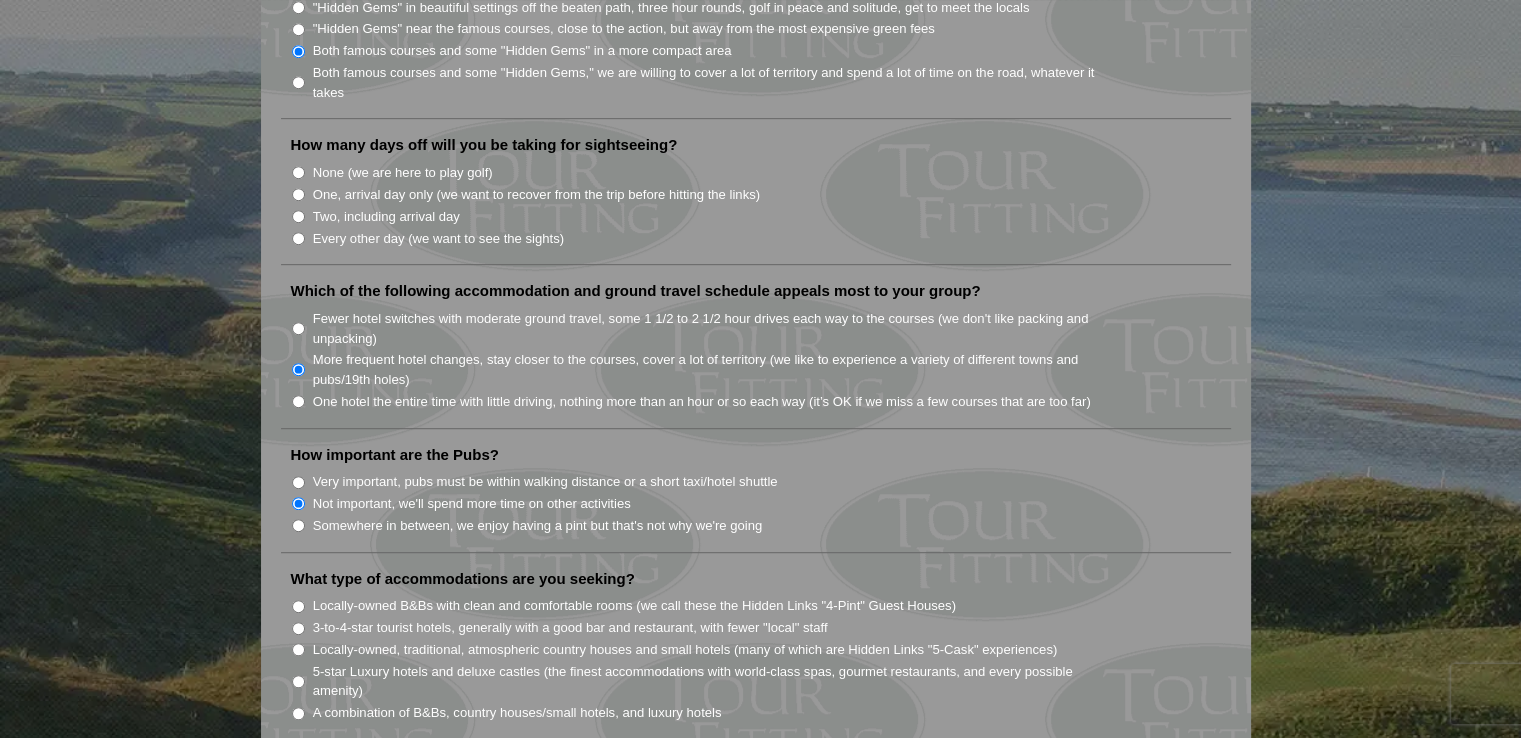 click on "Somewhere in between, we enjoy having a pint but that's not why we're going" at bounding box center (298, 525) 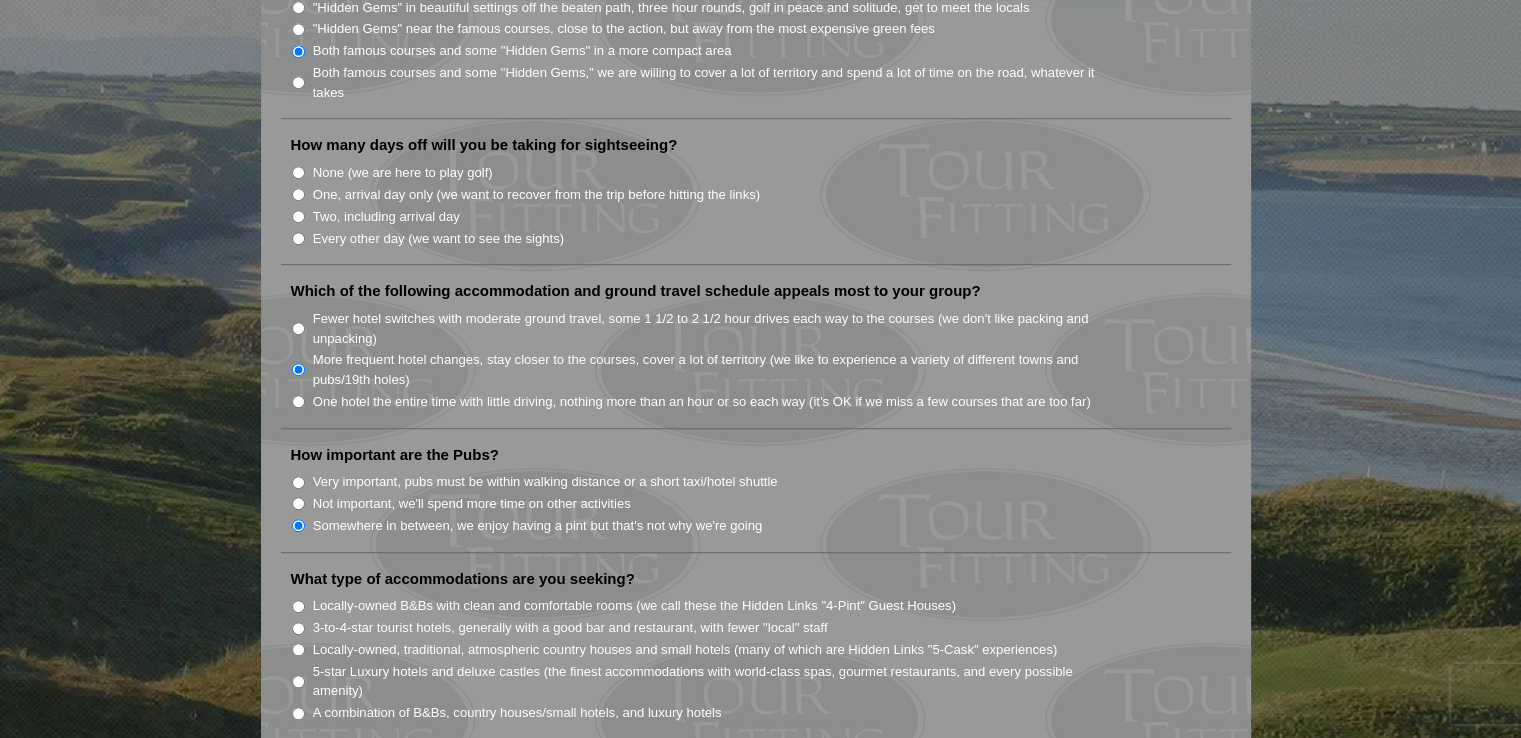click on "Very important, pubs must be within walking distance or a short taxi/hotel shuttle" at bounding box center [298, 482] 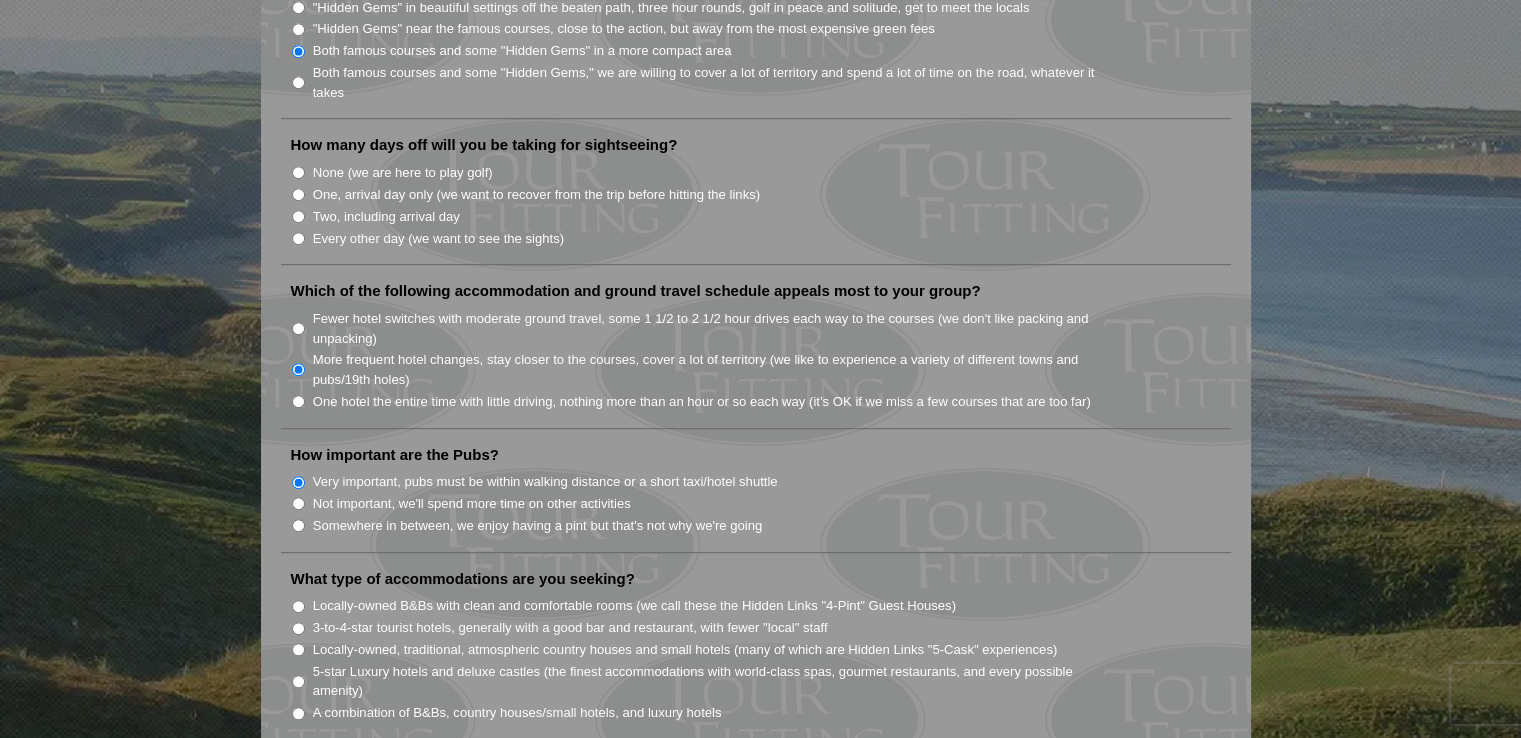 click on "Not important, we'll spend more time on other activities" at bounding box center (298, 503) 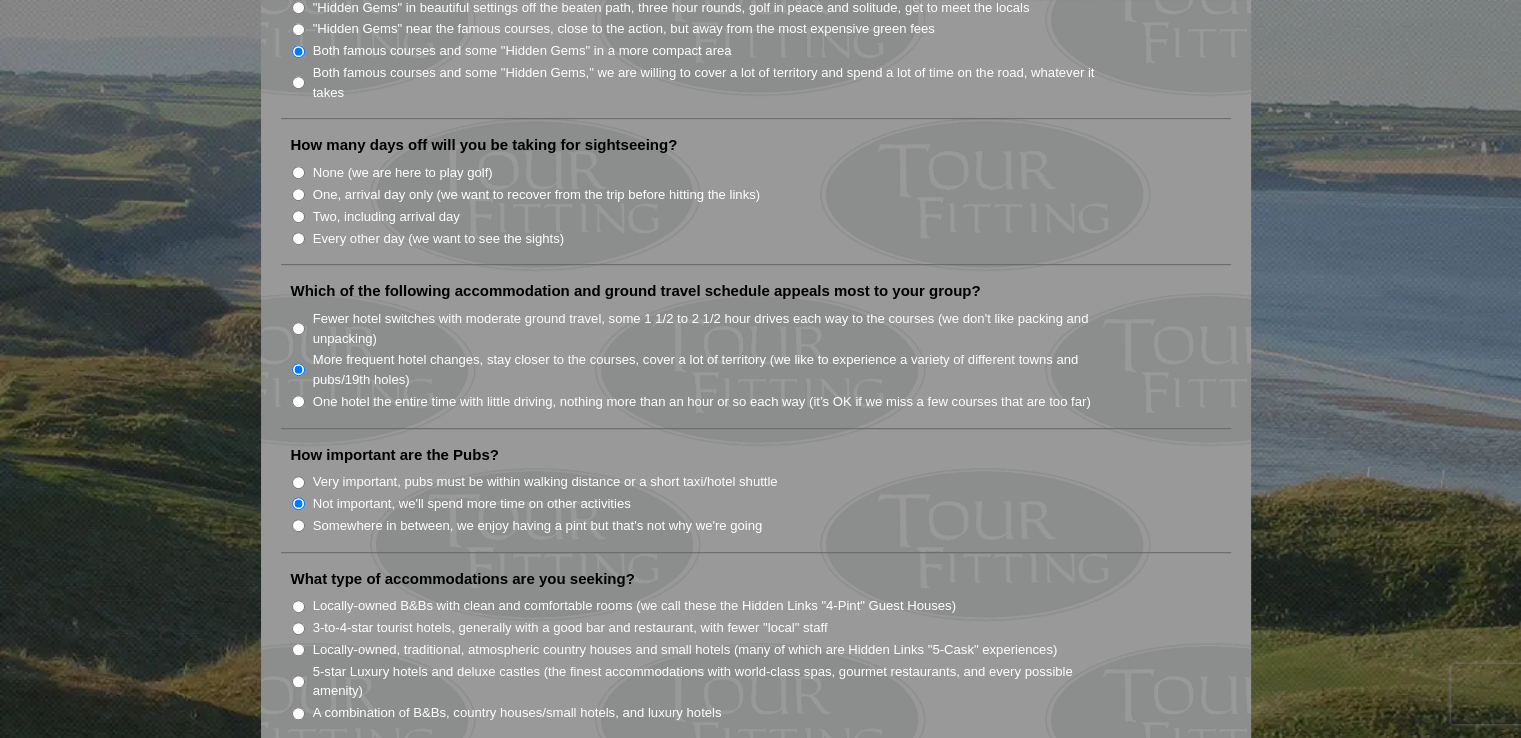 click on "Somewhere in between, we enjoy having a pint but that's not why we're going" at bounding box center (298, 525) 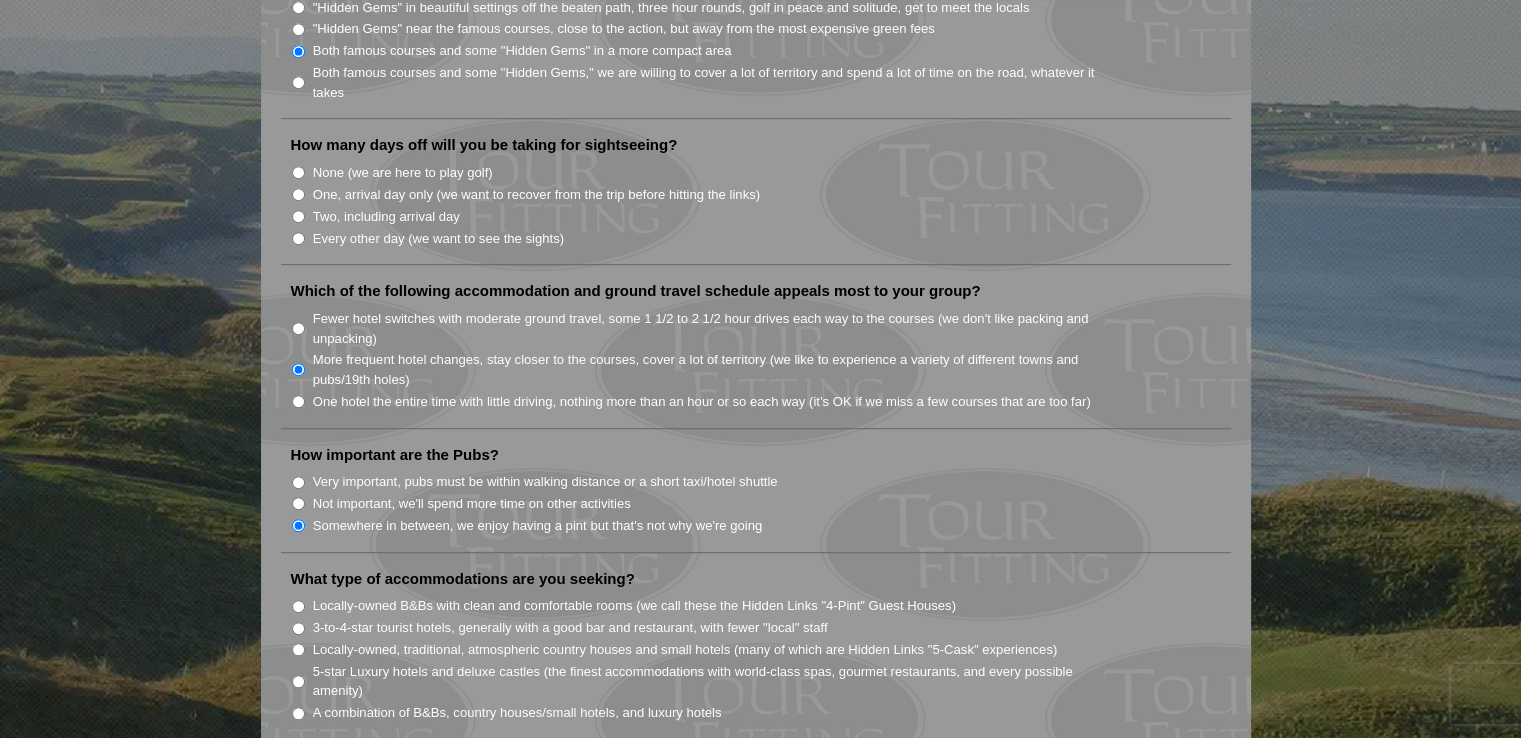 click on "Locally-owned B&Bs with clean and comfortable rooms (we call these the Hidden Links "4-Pint" Guest Houses)" at bounding box center [298, 606] 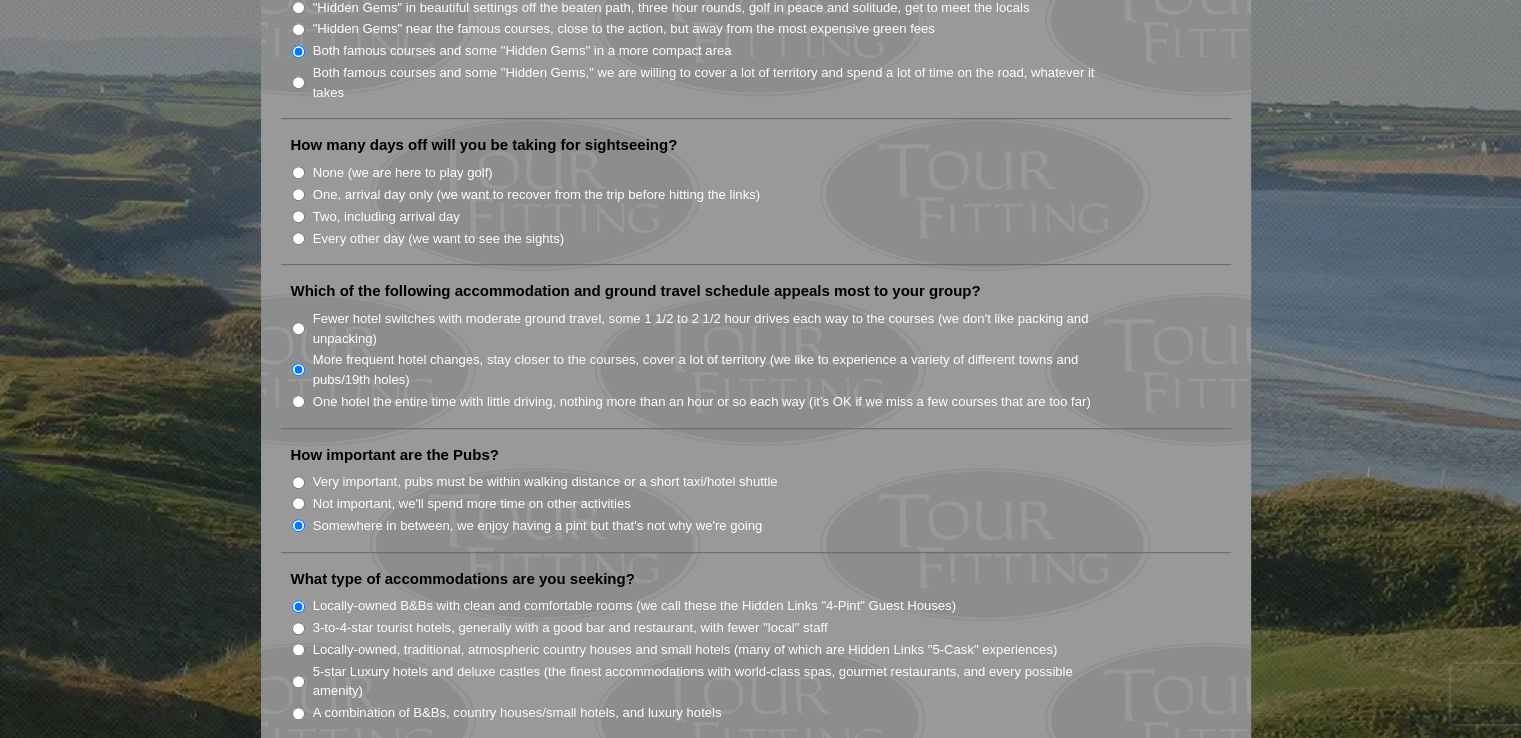 click on "Locally-owned, traditional, atmospheric country houses and small hotels (many of which are Hidden Links "5-Cask" experiences)" at bounding box center [298, 649] 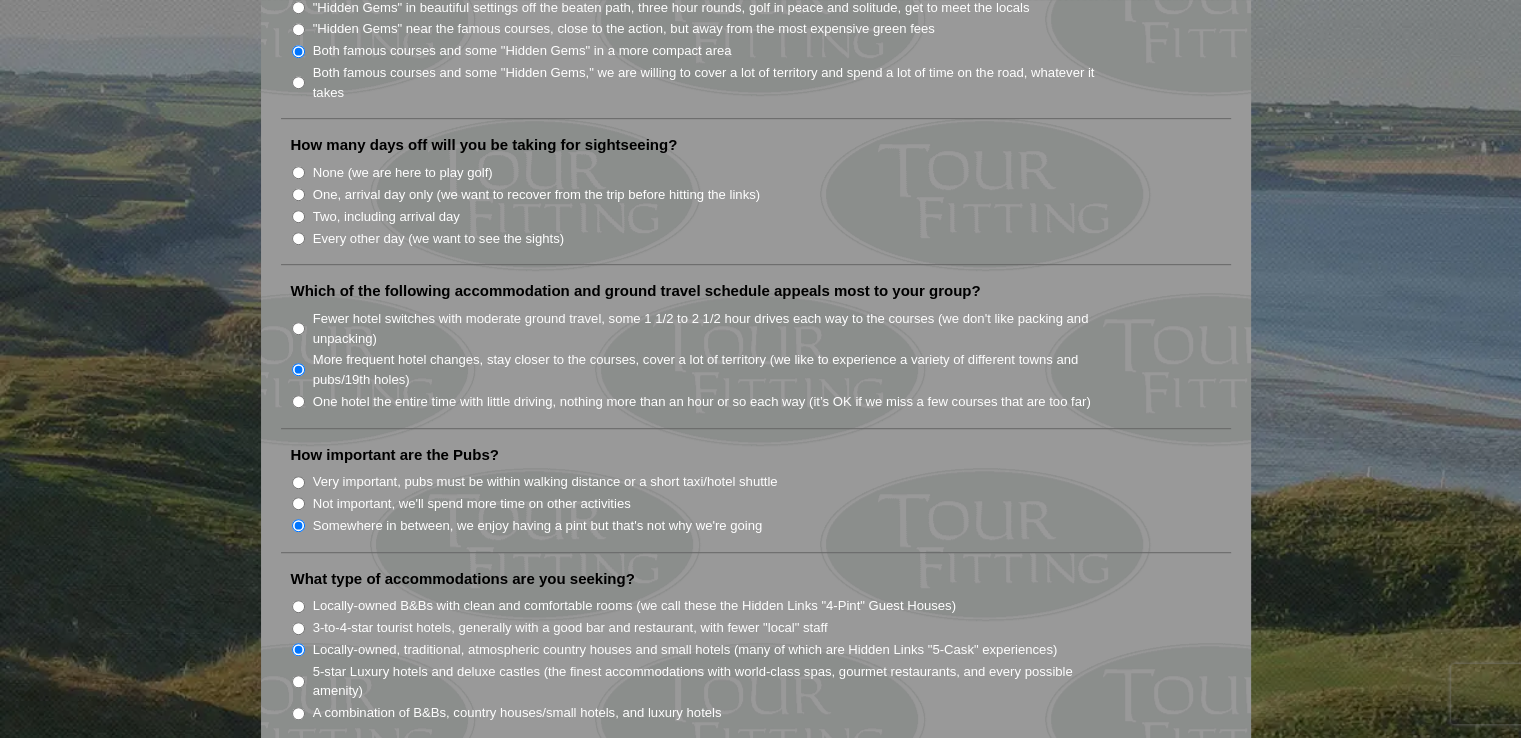 click on "Locally-owned B&Bs with clean and comfortable rooms (we call these the Hidden Links "4-Pint" Guest Houses)" at bounding box center (298, 606) 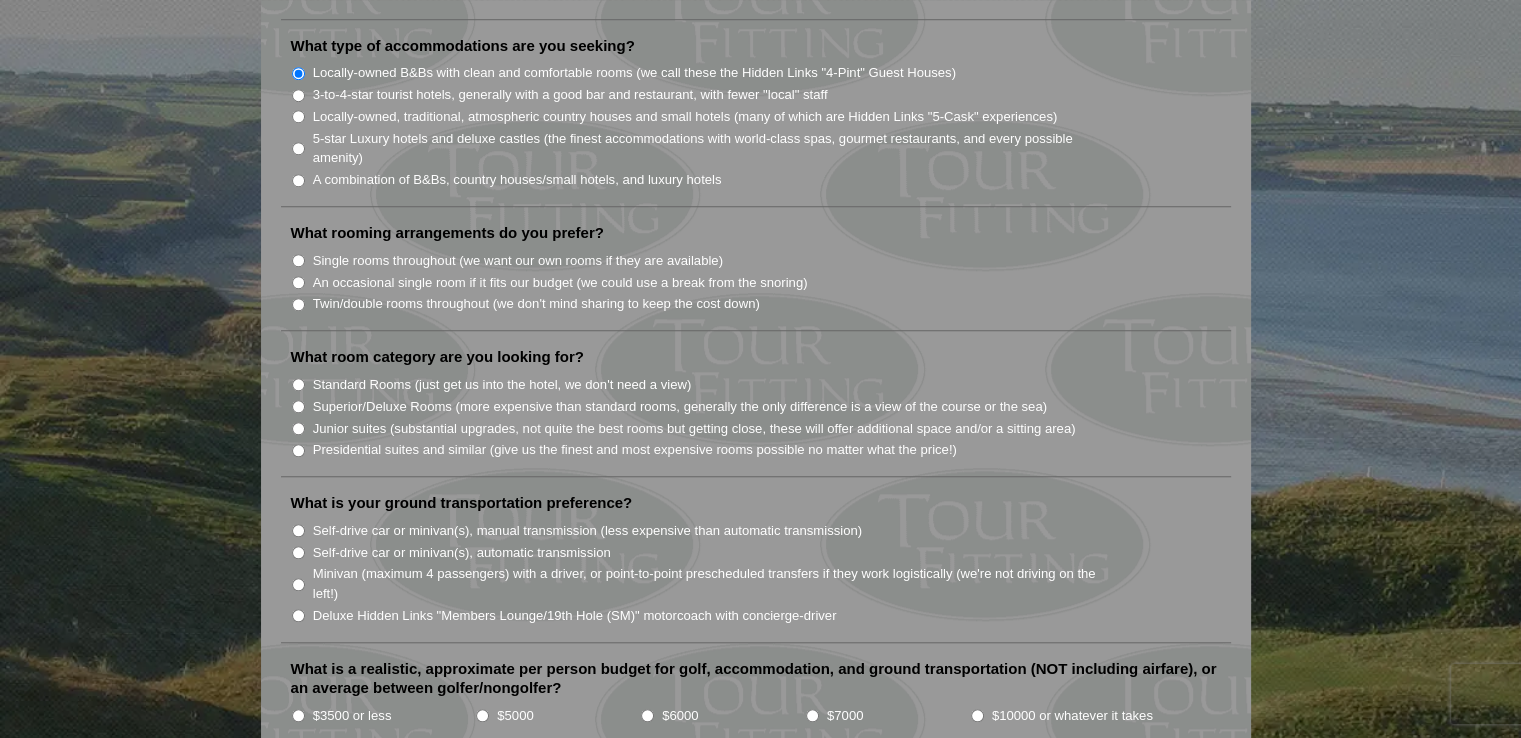 scroll, scrollTop: 1677, scrollLeft: 0, axis: vertical 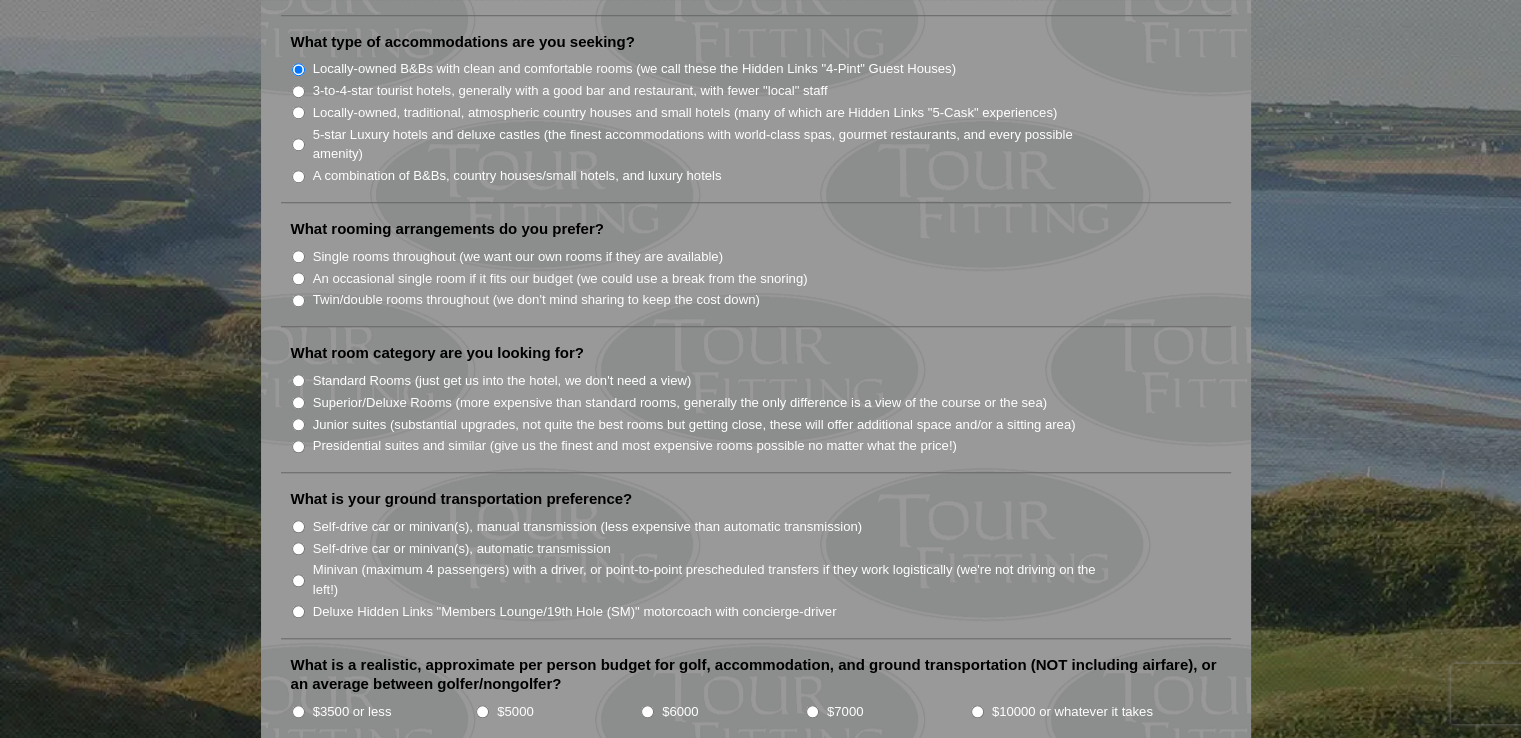click on "Single rooms throughout (we want our own rooms if they are available)" at bounding box center (298, 256) 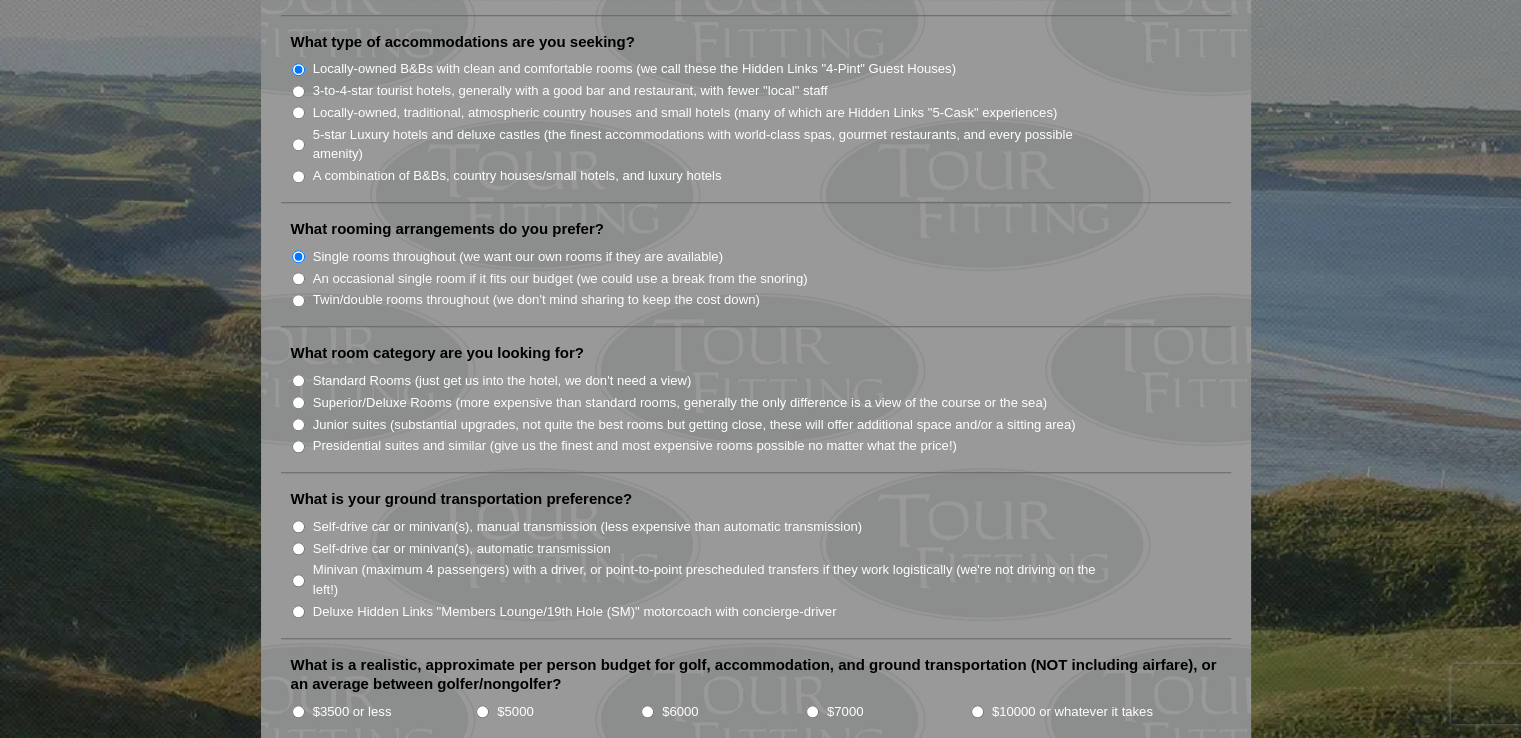 click on "Standard Rooms (just get us into the hotel, we don't need a view)" at bounding box center [298, 380] 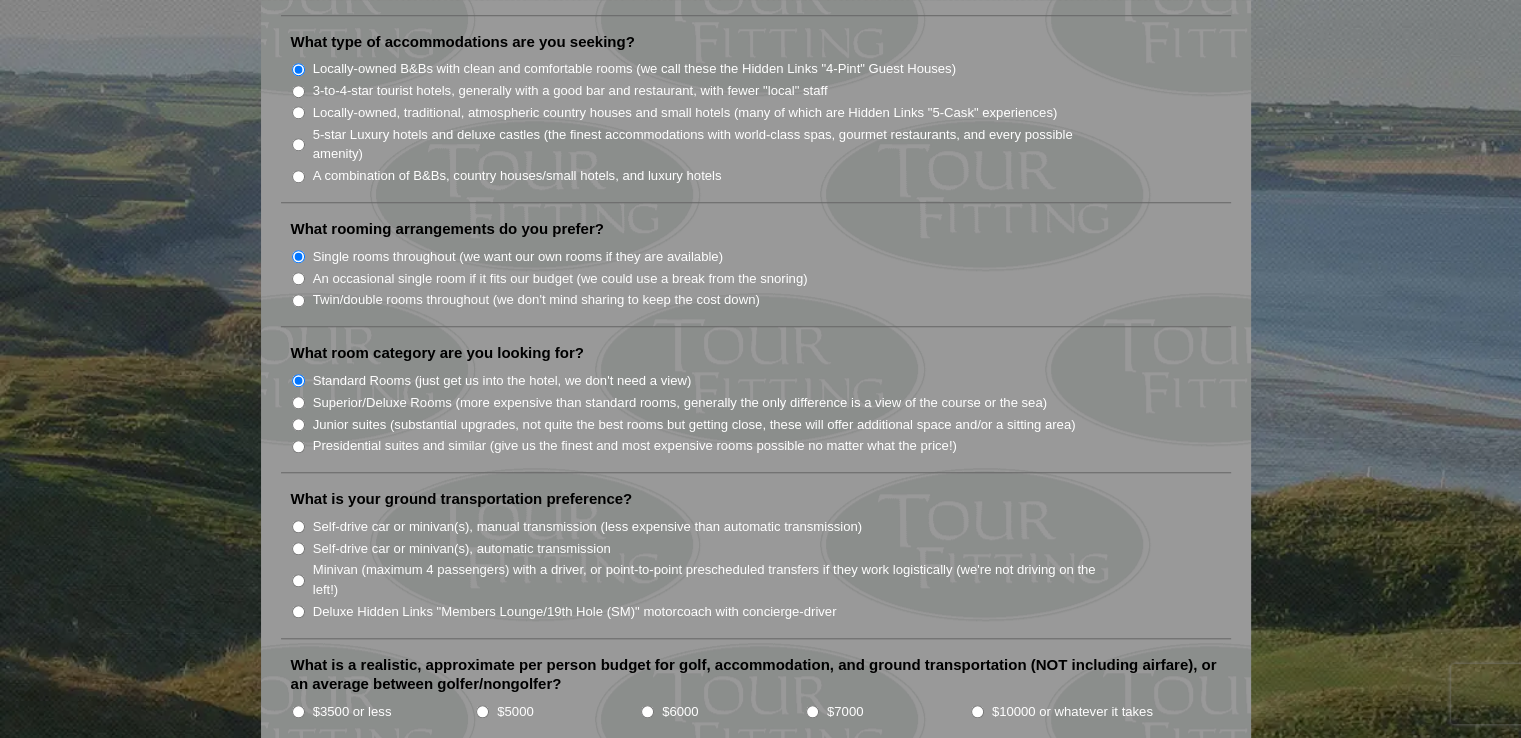 click on "Self-drive car or minivan(s), automatic transmission" at bounding box center [298, 548] 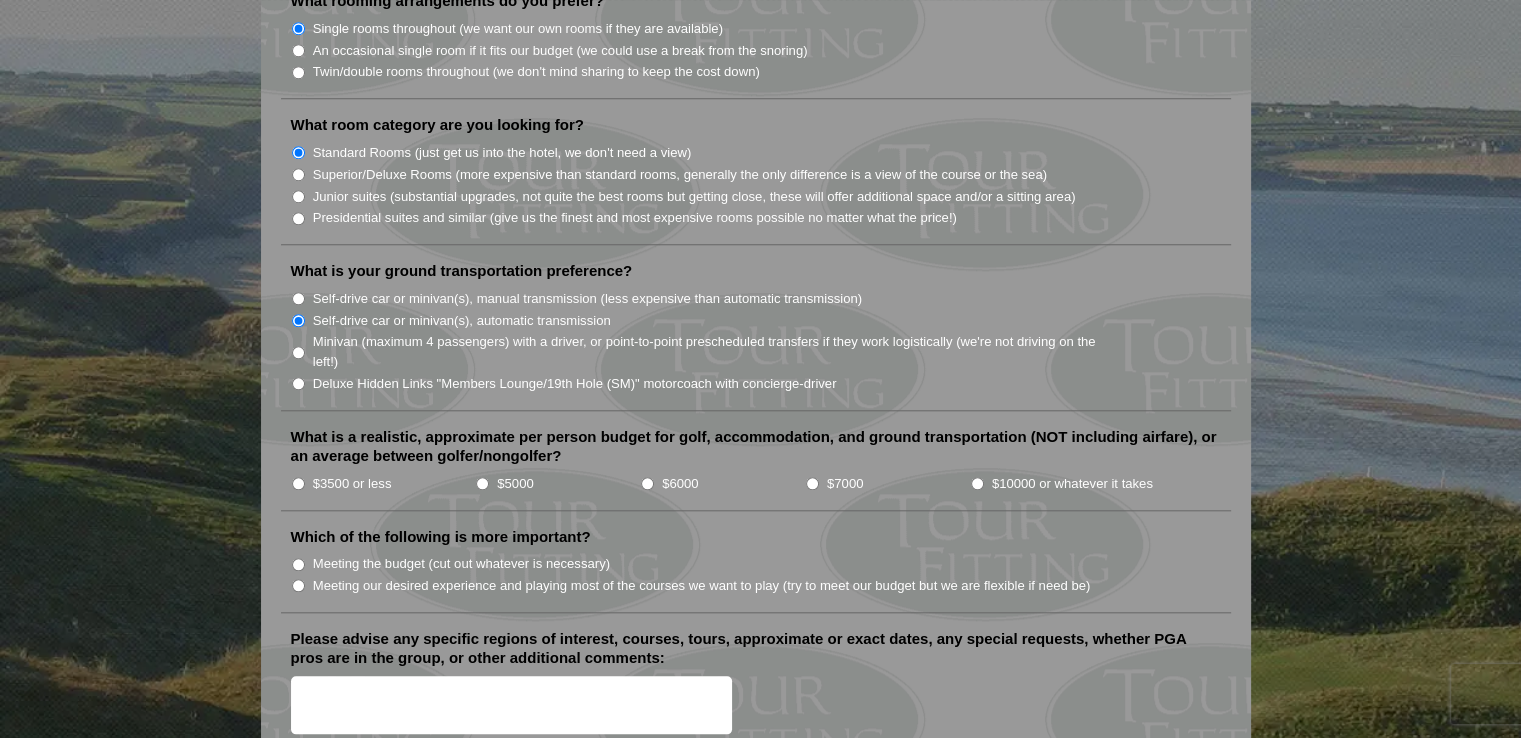 scroll, scrollTop: 1909, scrollLeft: 0, axis: vertical 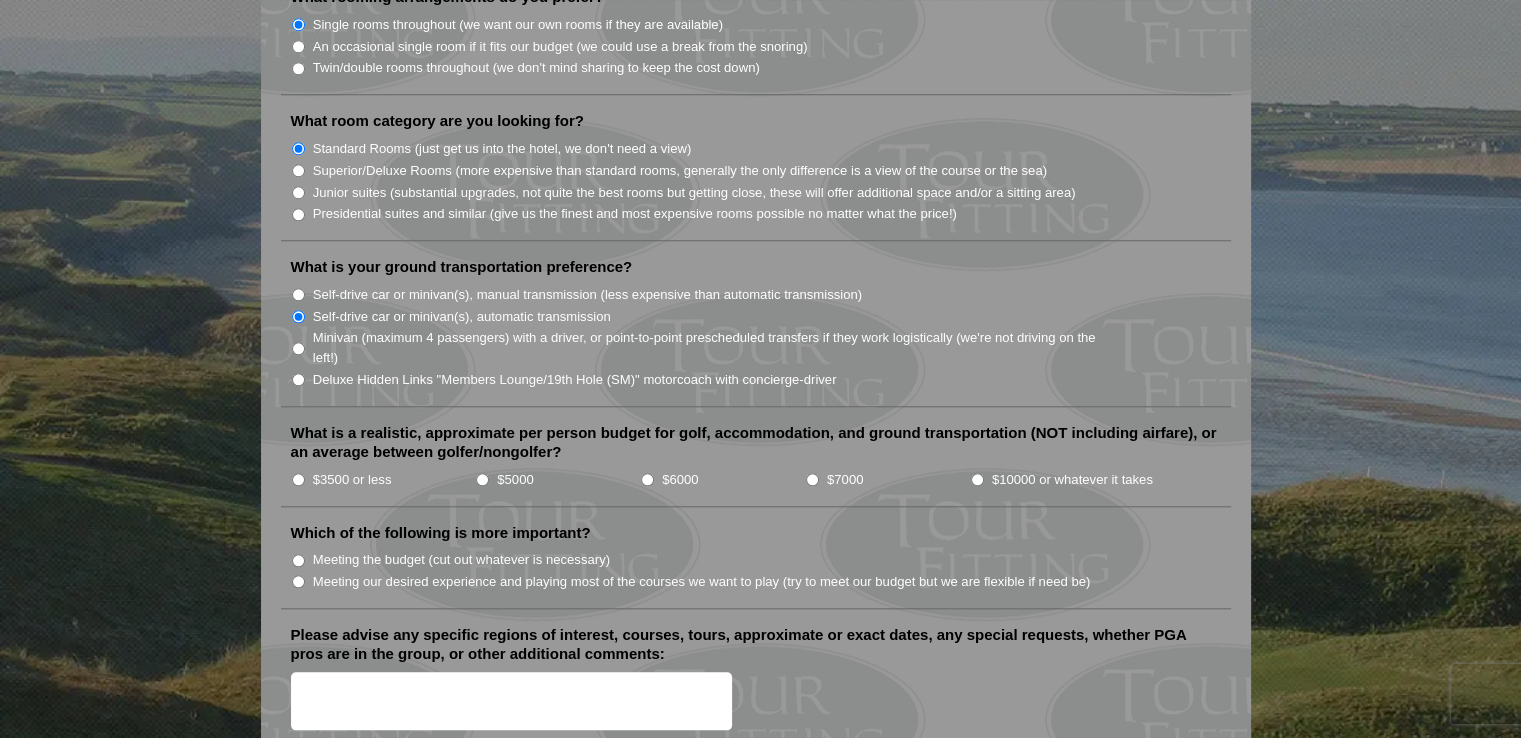 click on "$6000" at bounding box center (647, 479) 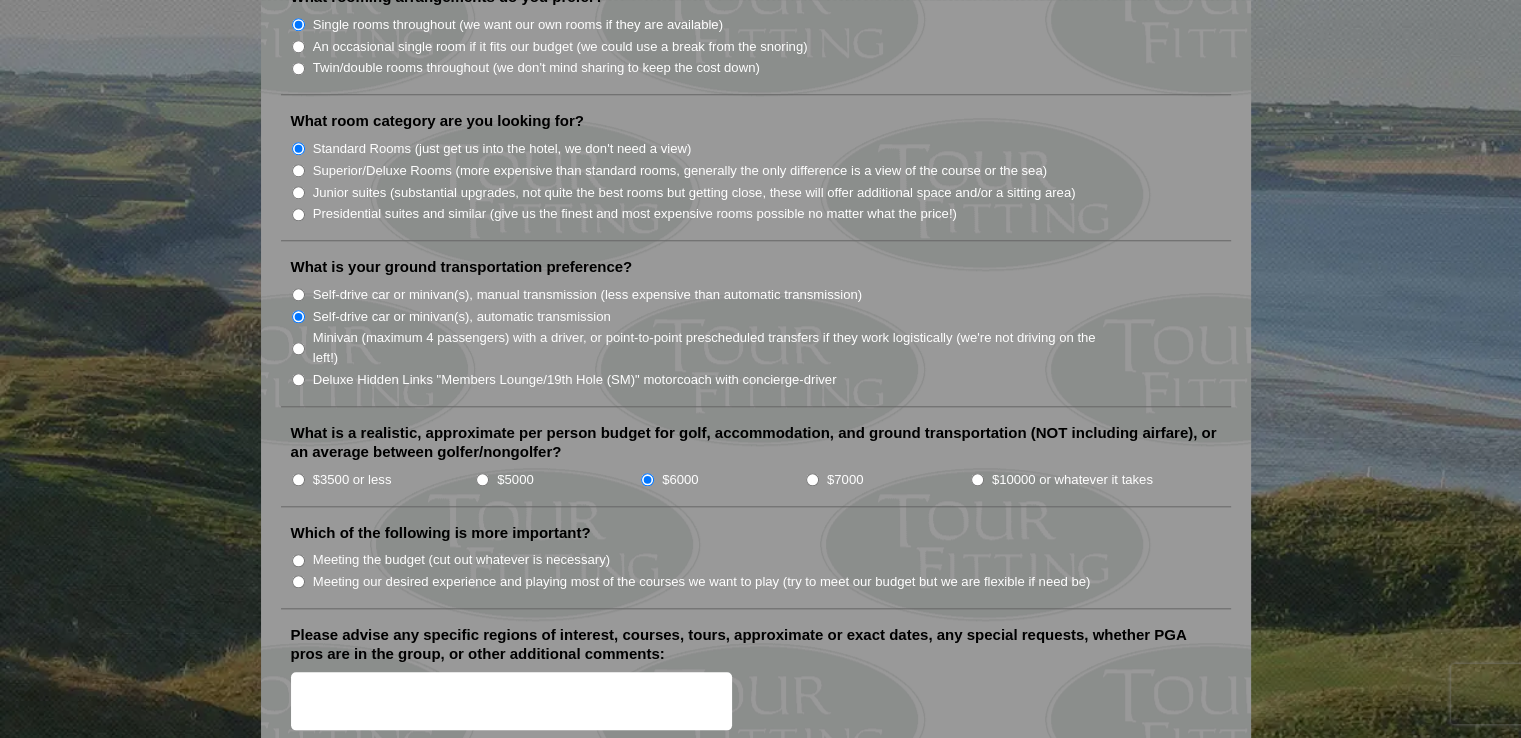 click on "Meeting our desired experience and playing most of the courses we want to play (try to meet our budget but we are flexible if need be)" at bounding box center (298, 581) 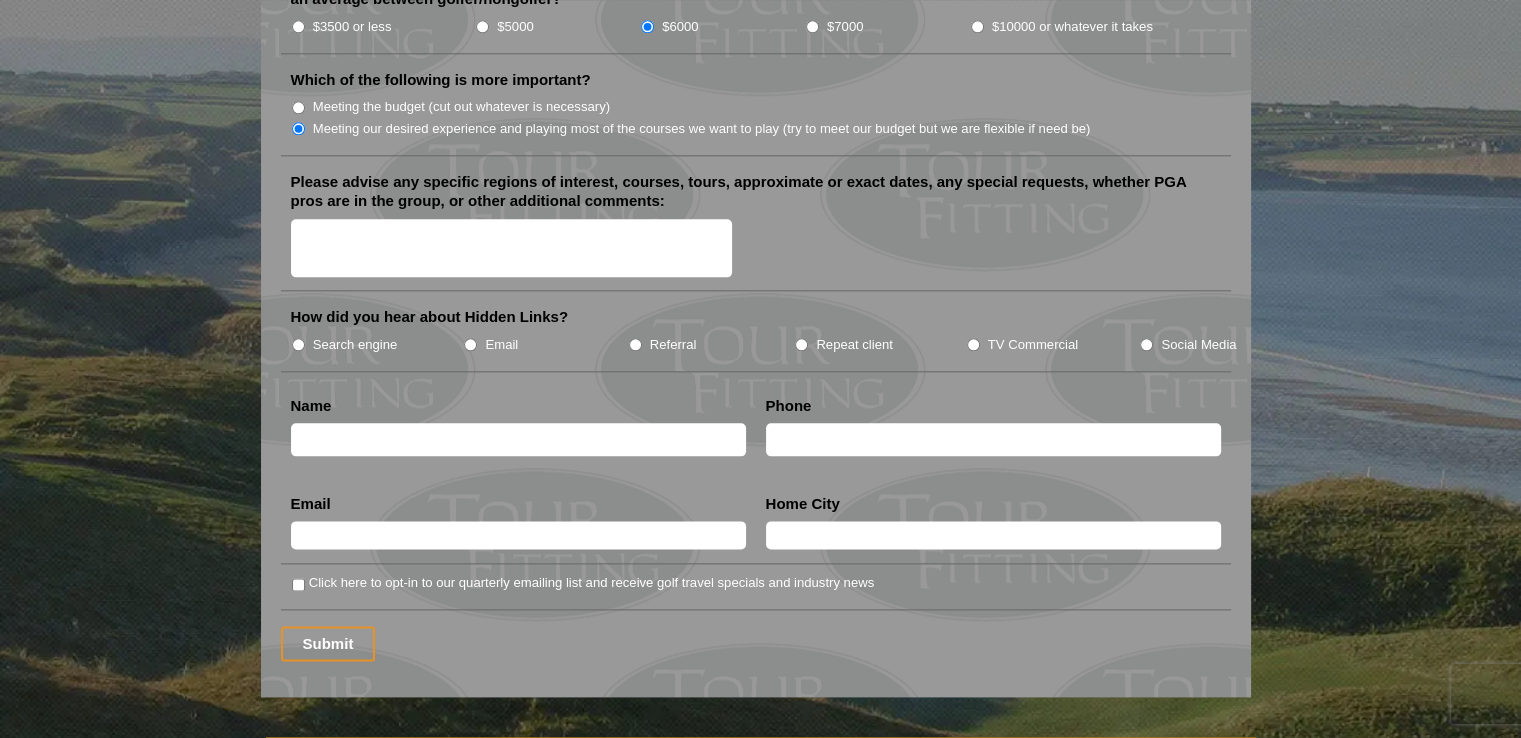scroll, scrollTop: 2370, scrollLeft: 0, axis: vertical 